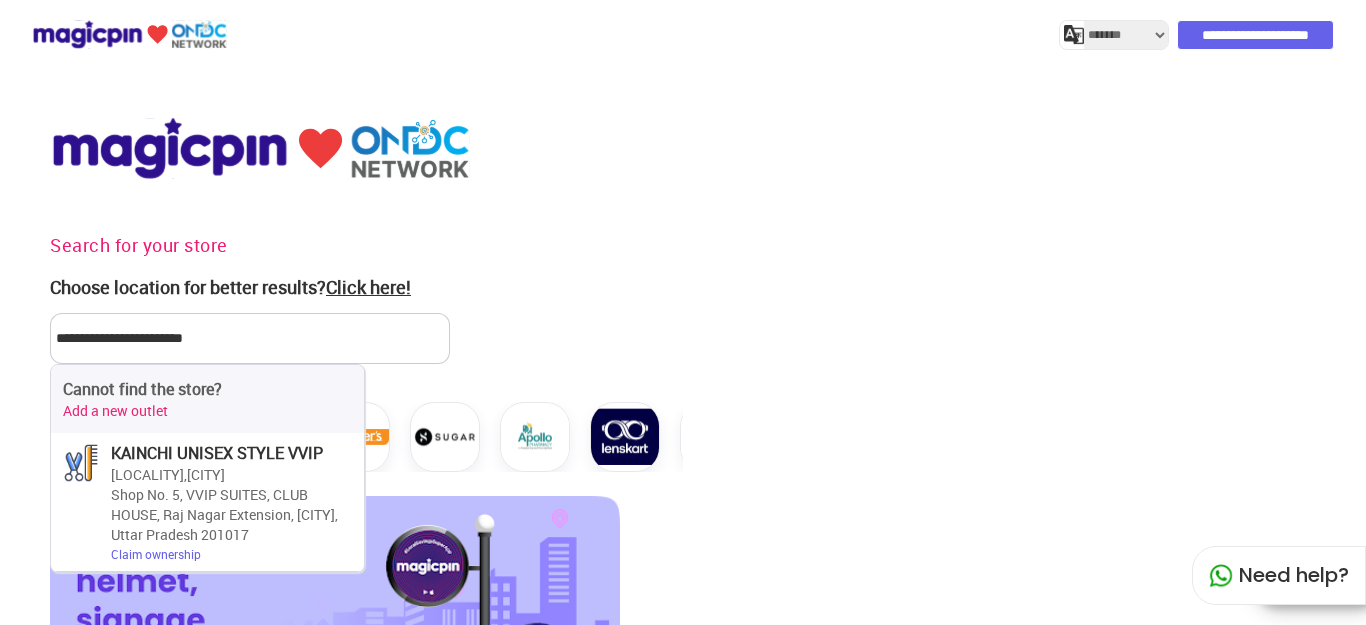 select on "*******" 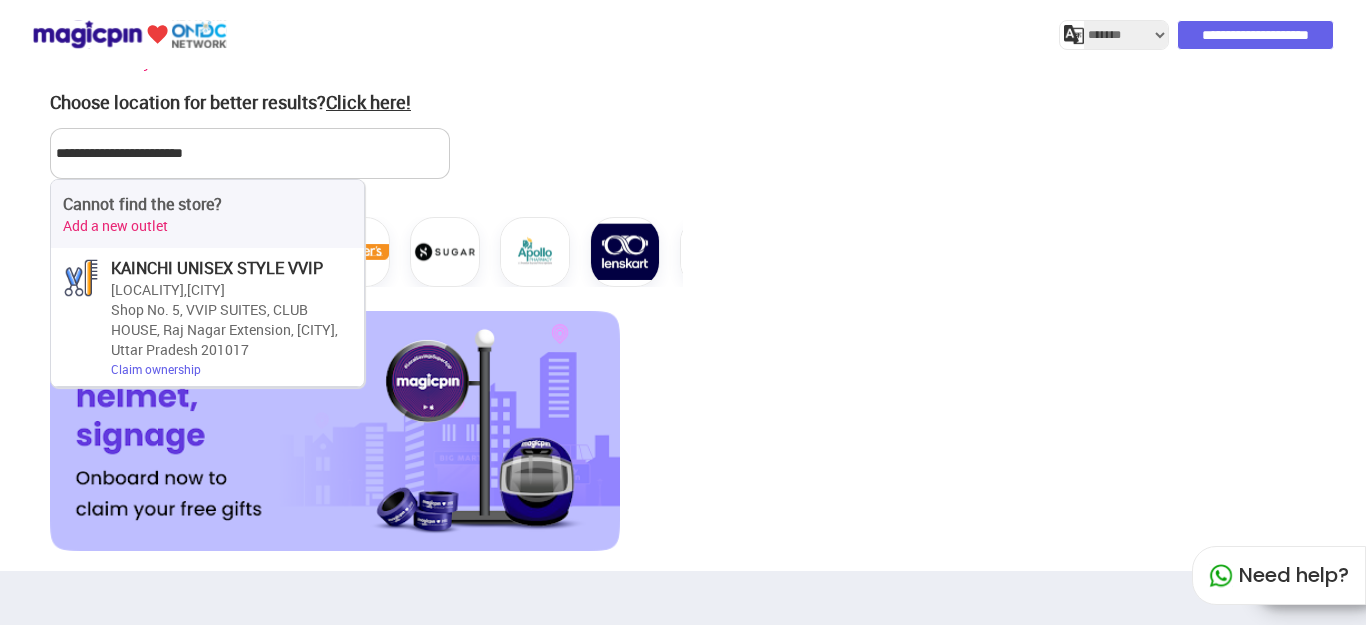 scroll, scrollTop: 200, scrollLeft: 0, axis: vertical 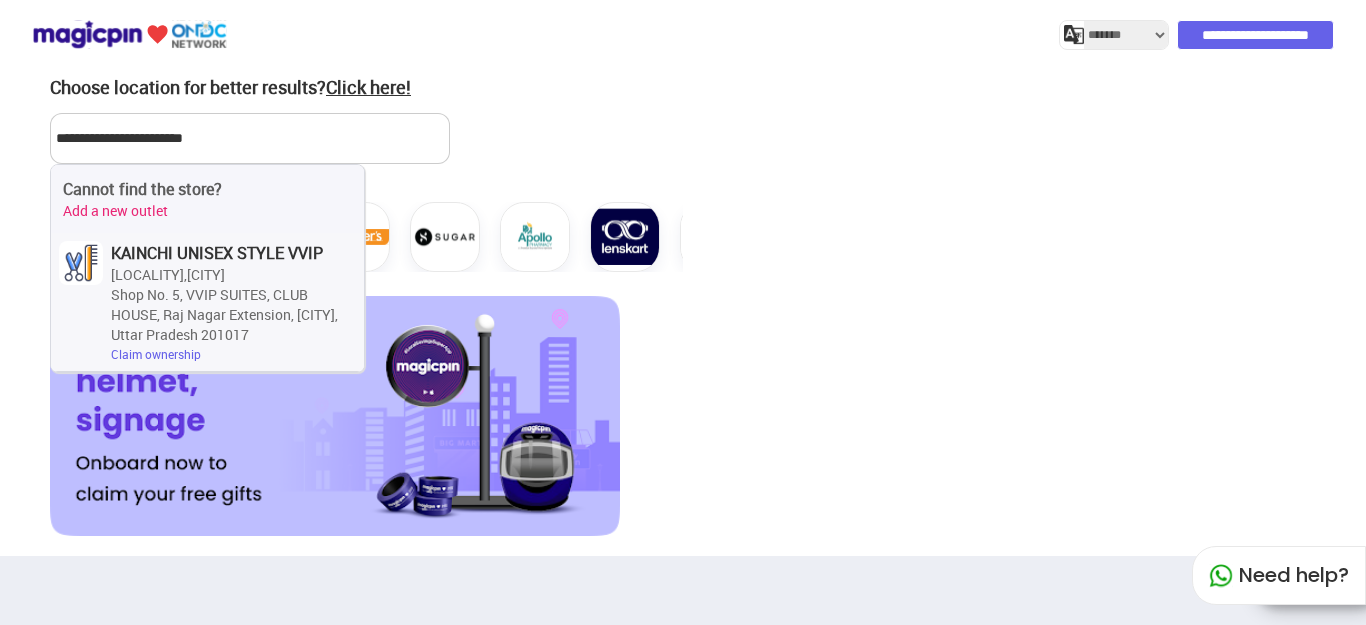 click on "[LOCALITY] [CITY] , [CITY]" at bounding box center [233, 275] 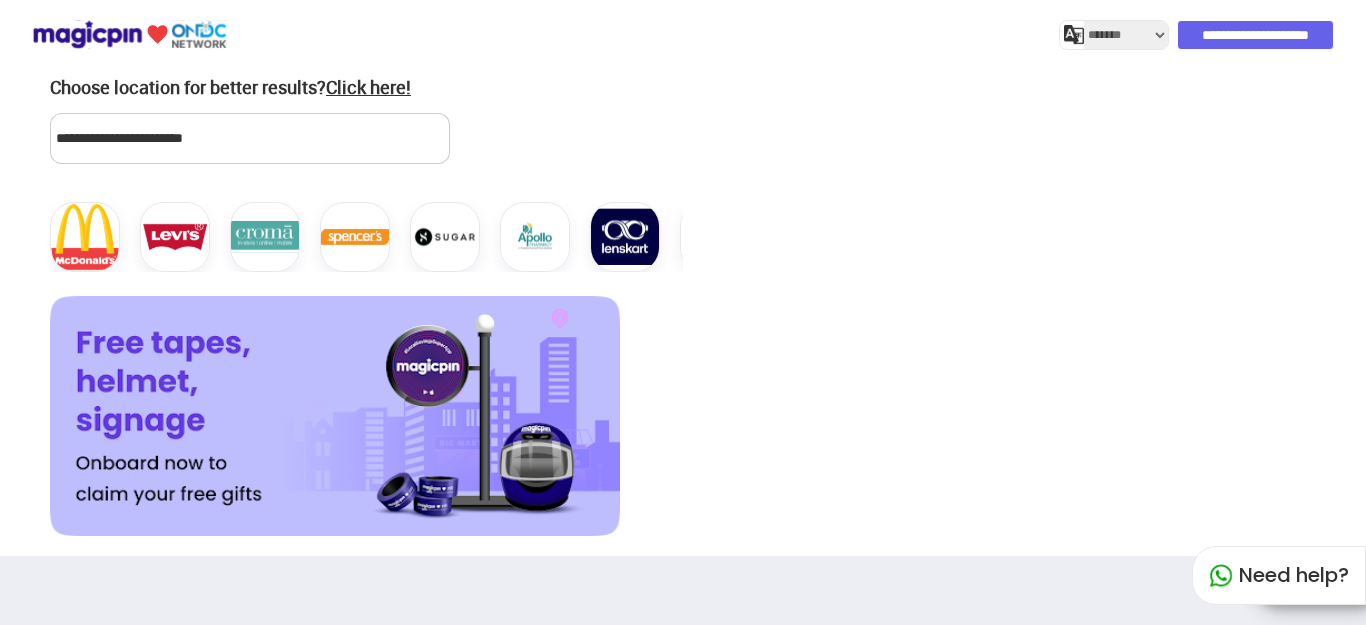 select on "*******" 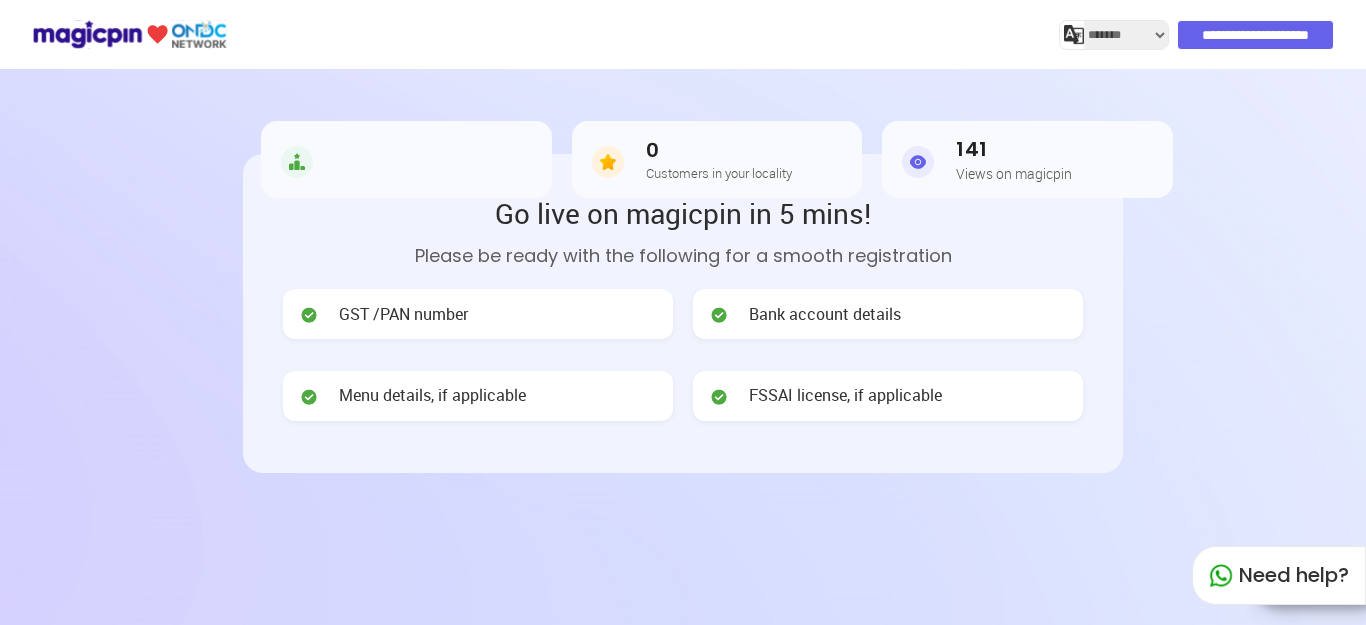 click on "CLAIM YOUR BUSINESS" at bounding box center (717, 10) 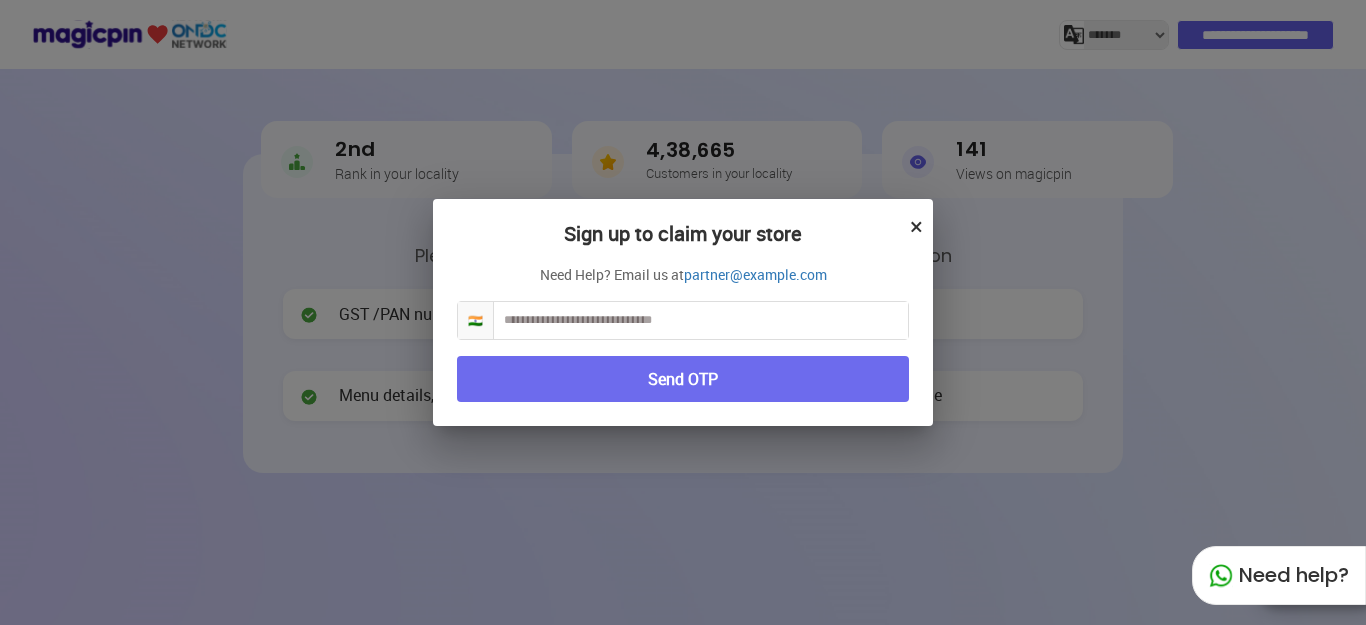 click at bounding box center (701, 320) 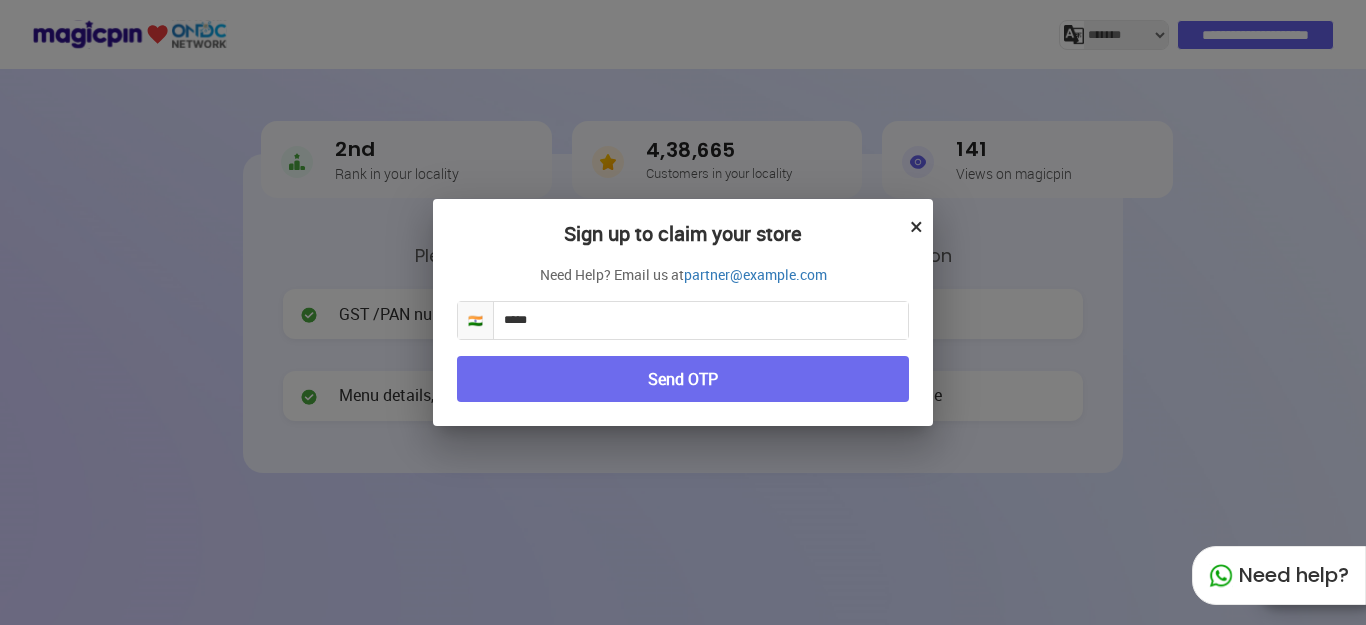 scroll, scrollTop: 300, scrollLeft: 0, axis: vertical 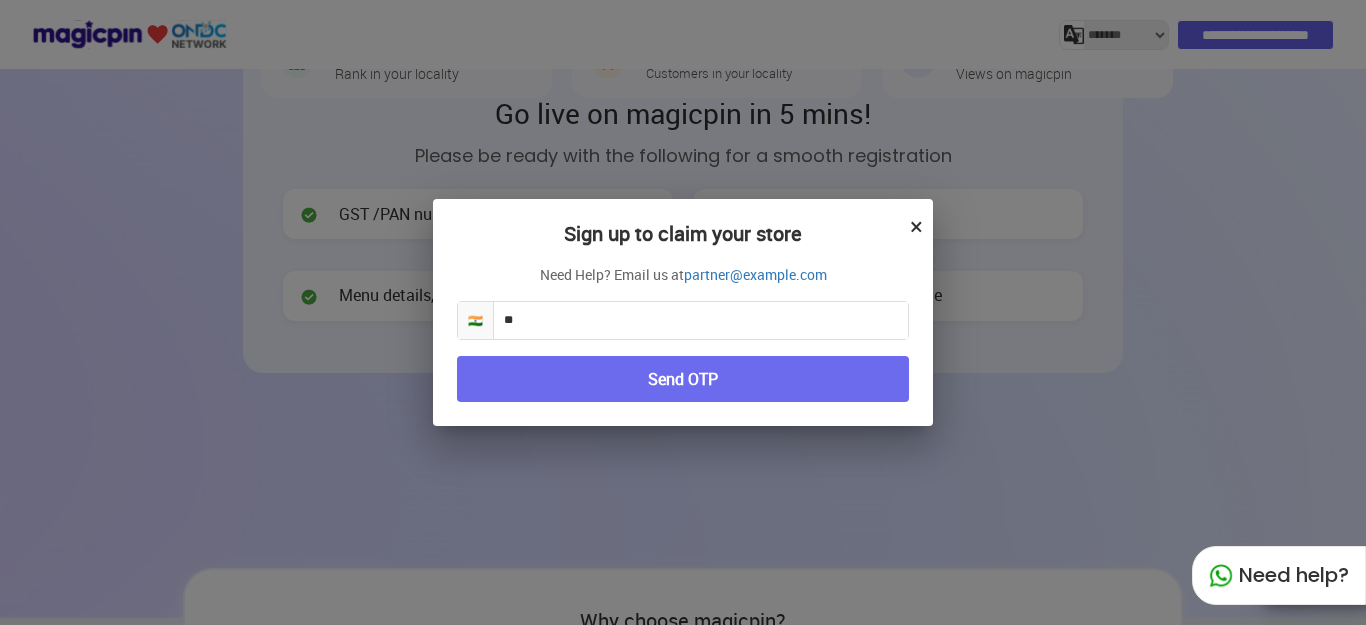 type on "*" 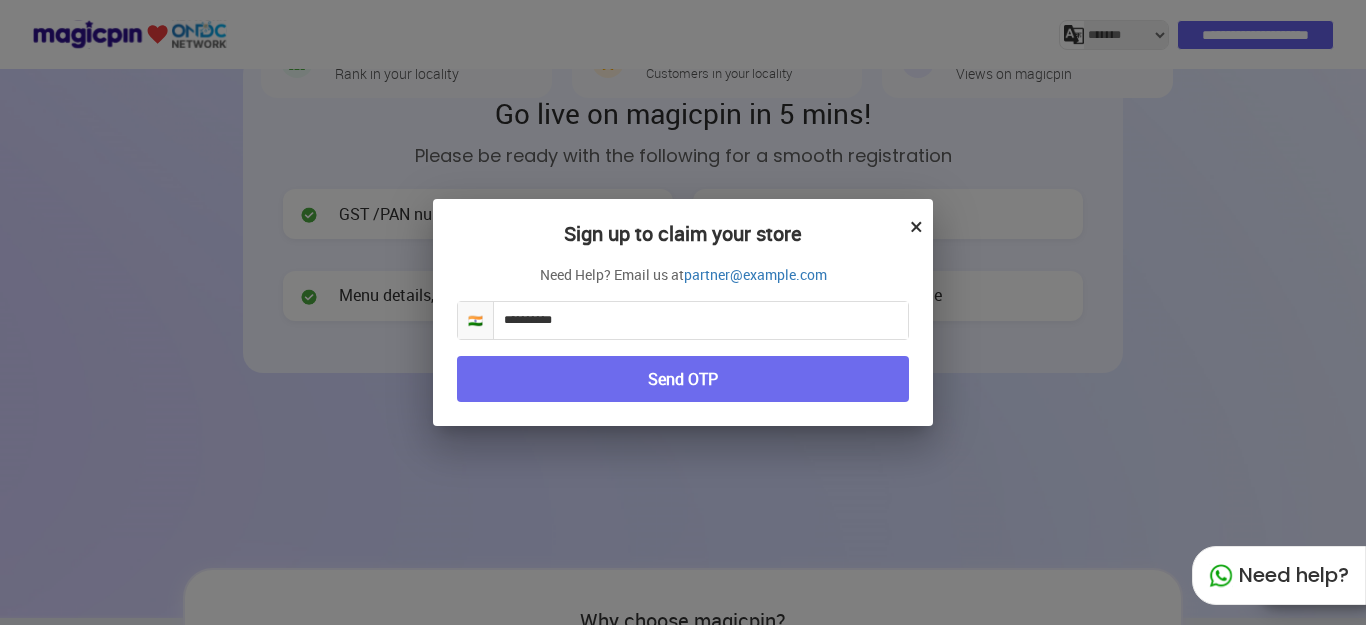 type on "**********" 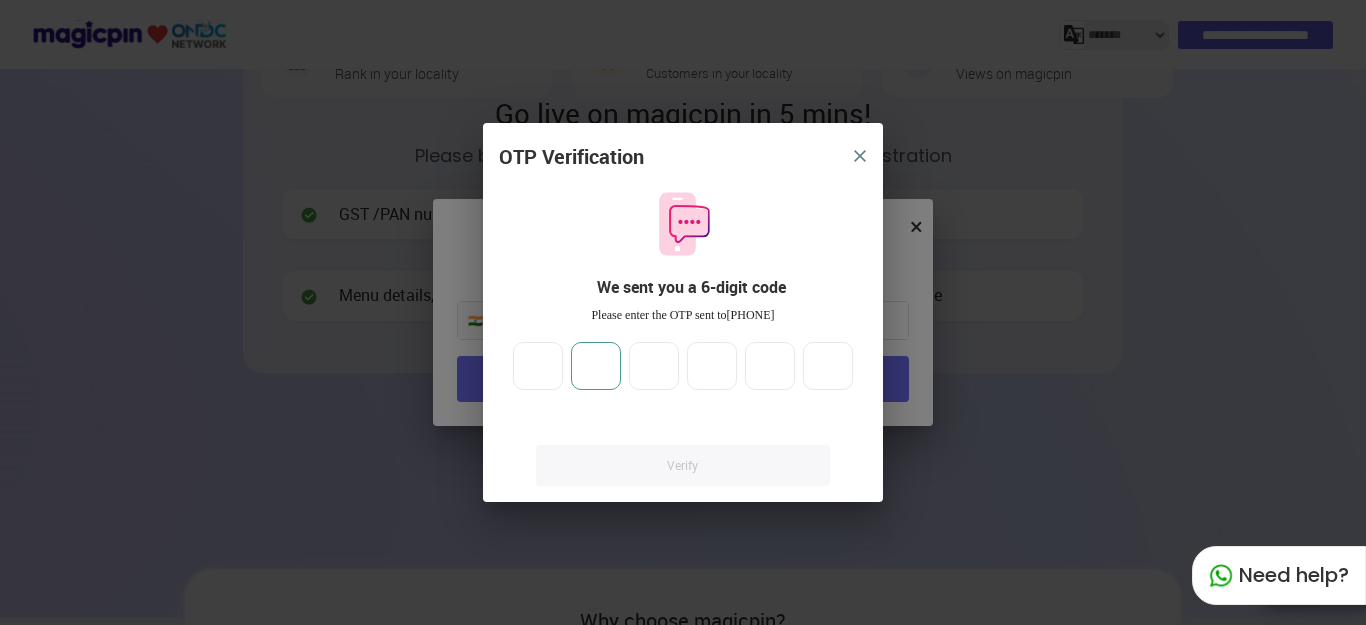 click at bounding box center [596, 366] 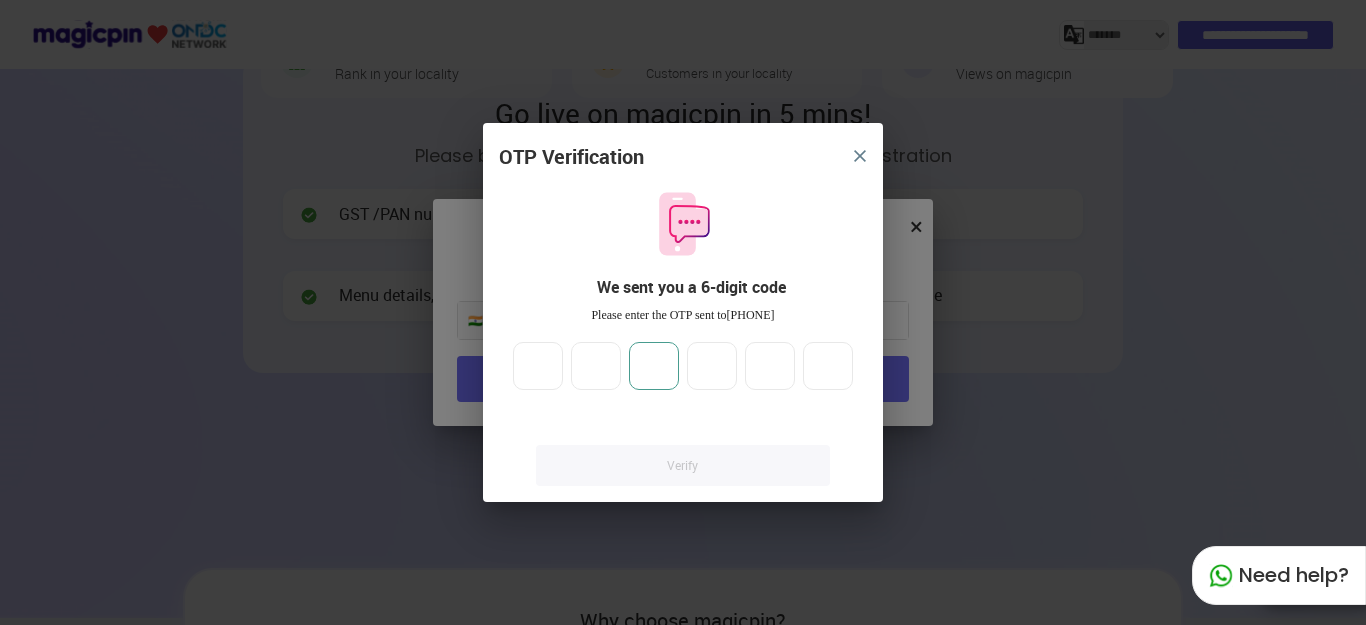 type on "*" 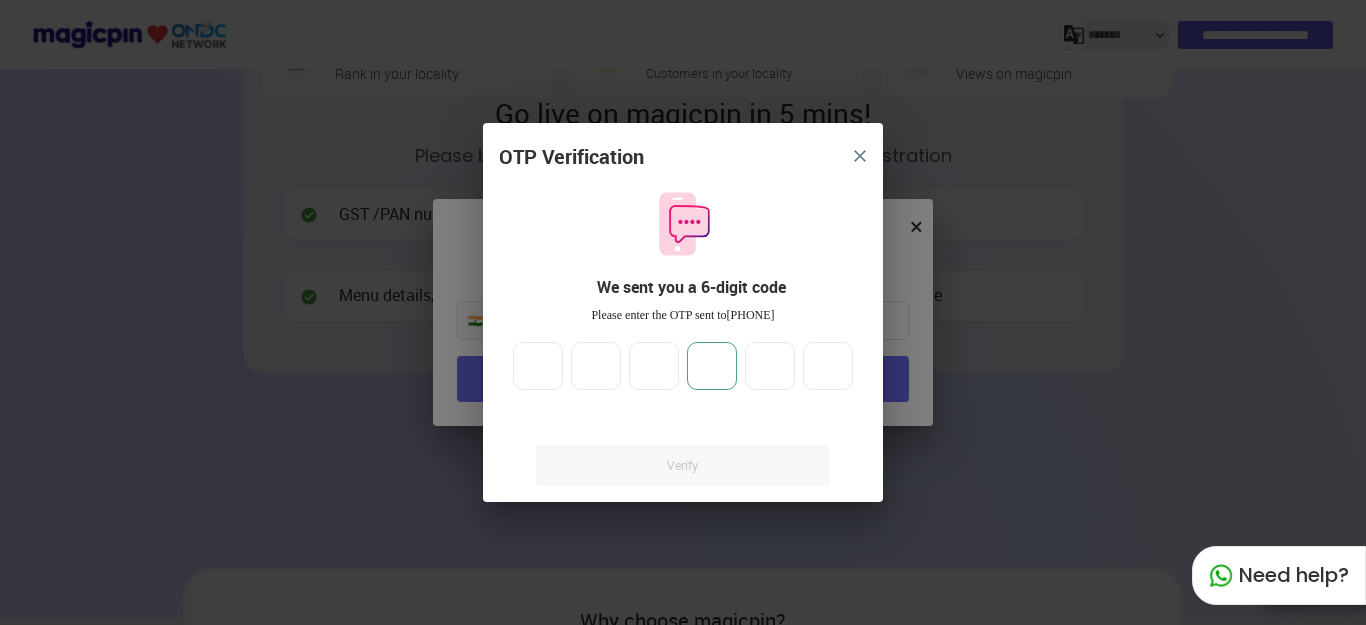 type on "*" 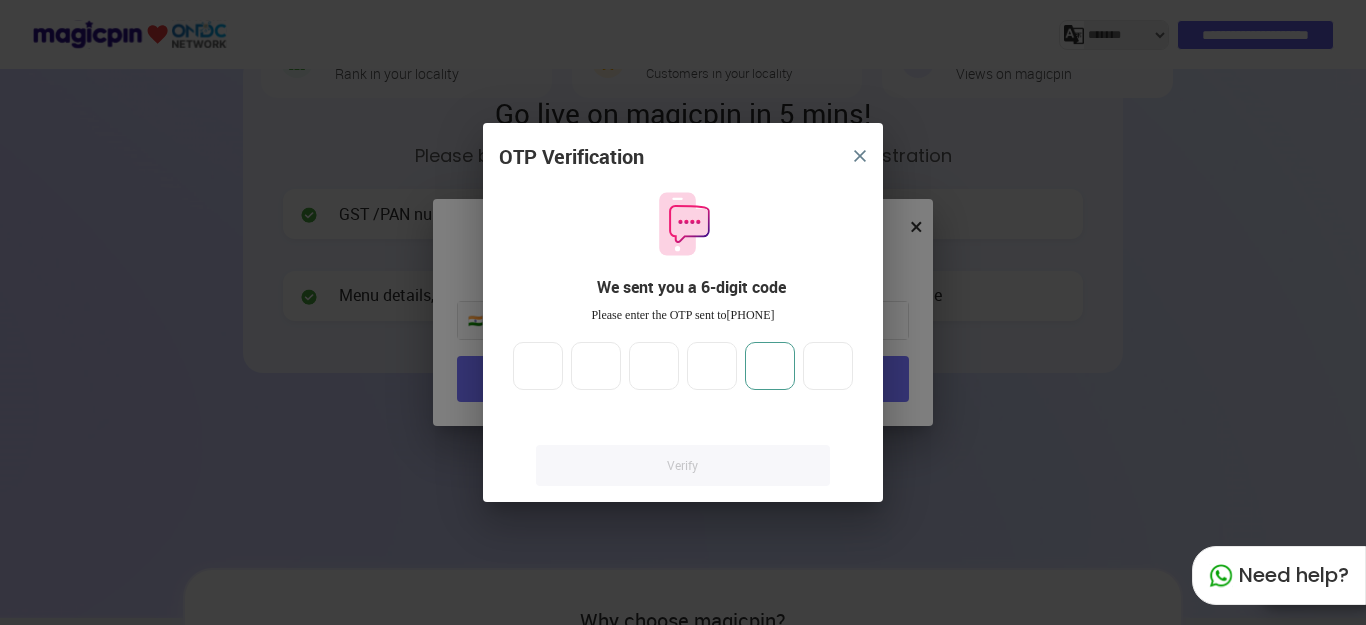 type on "*" 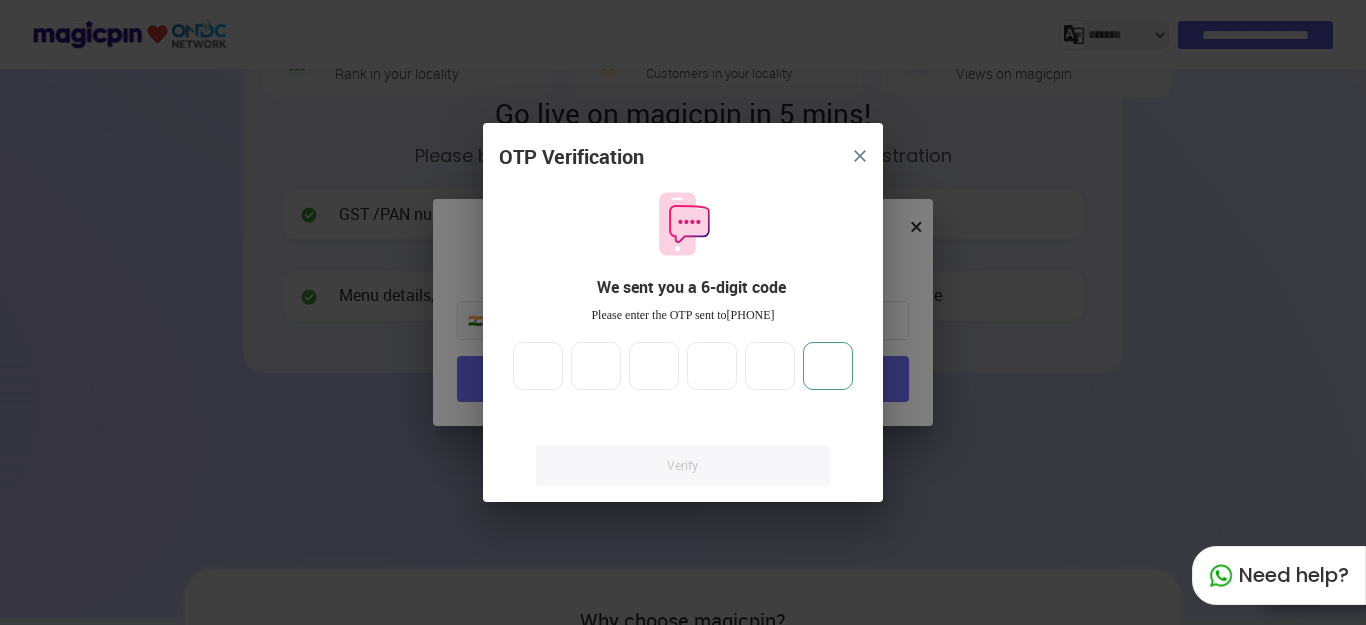 type on "**" 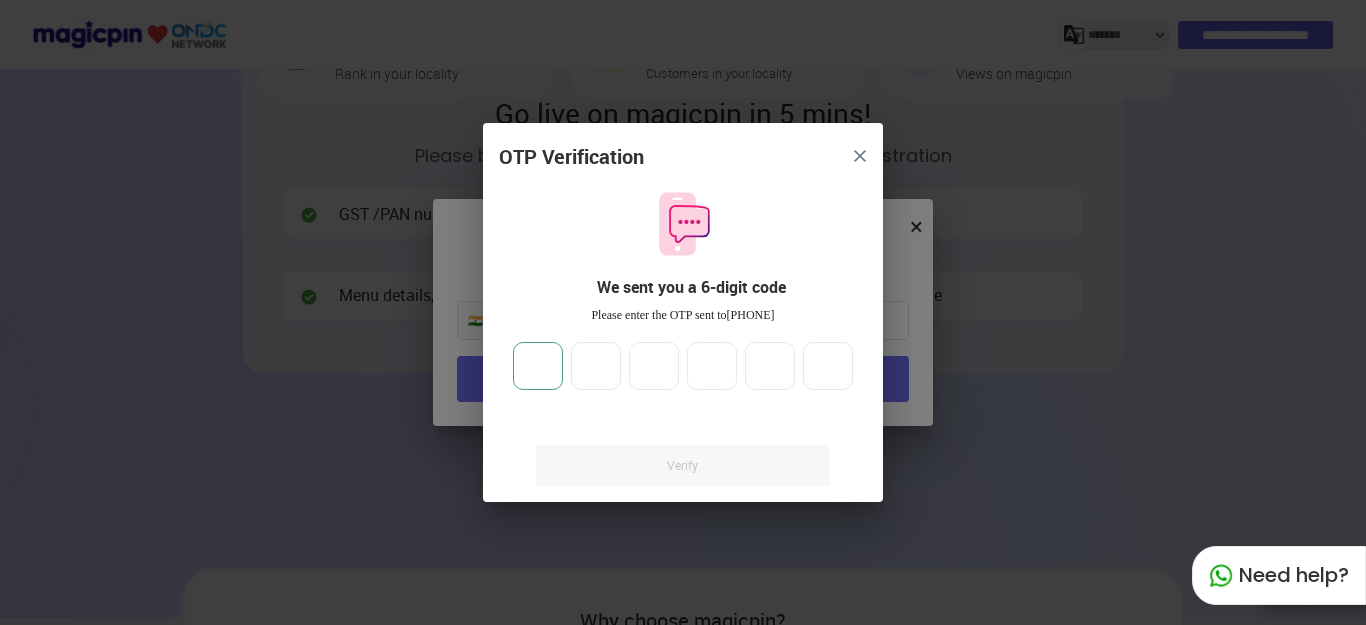 click at bounding box center [538, 366] 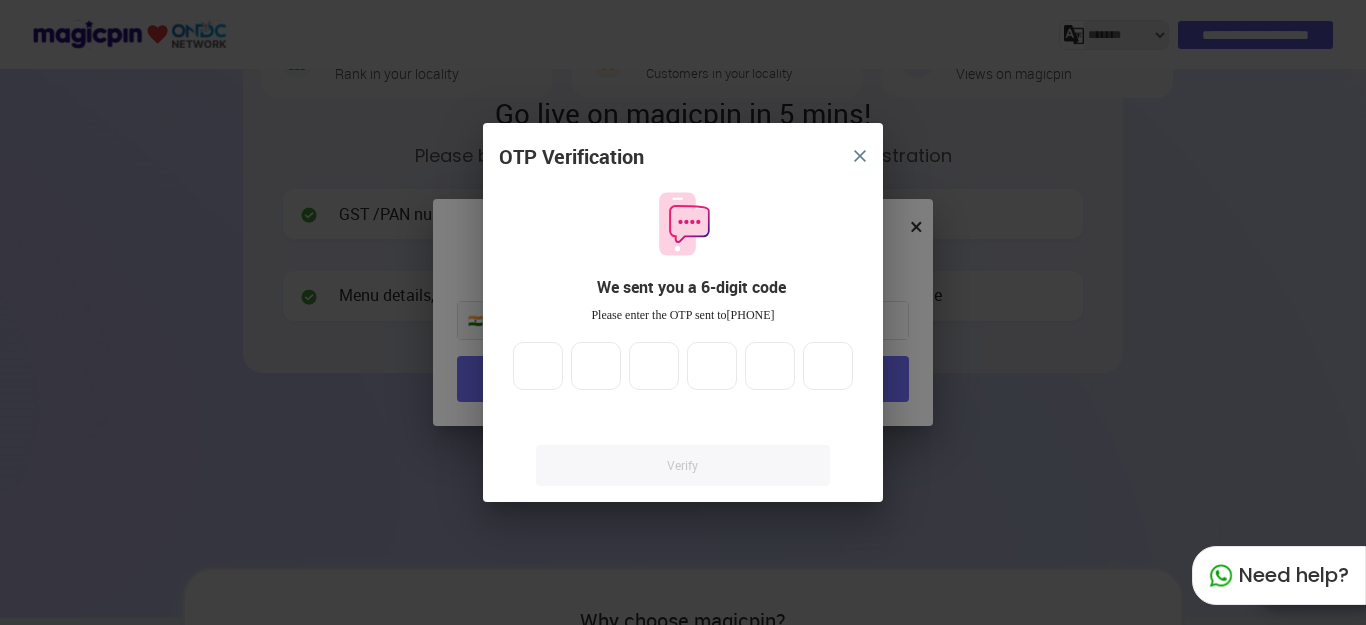 click on "* * * * **" at bounding box center (683, 366) 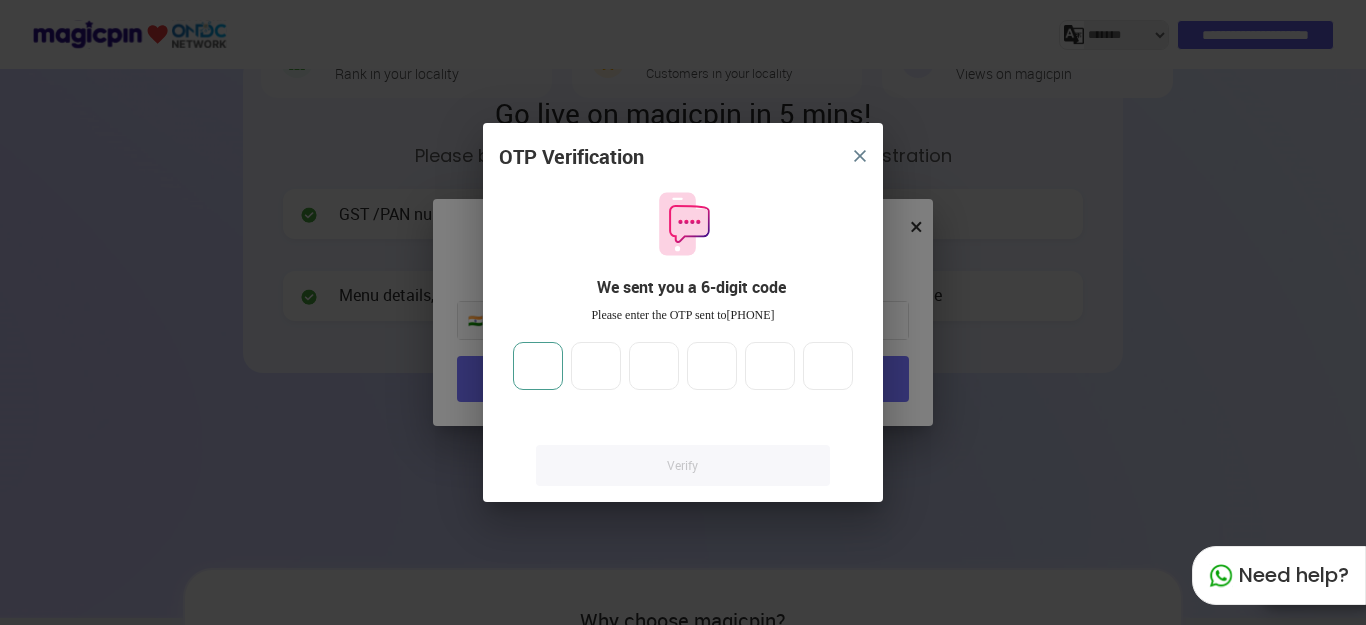 click at bounding box center (538, 366) 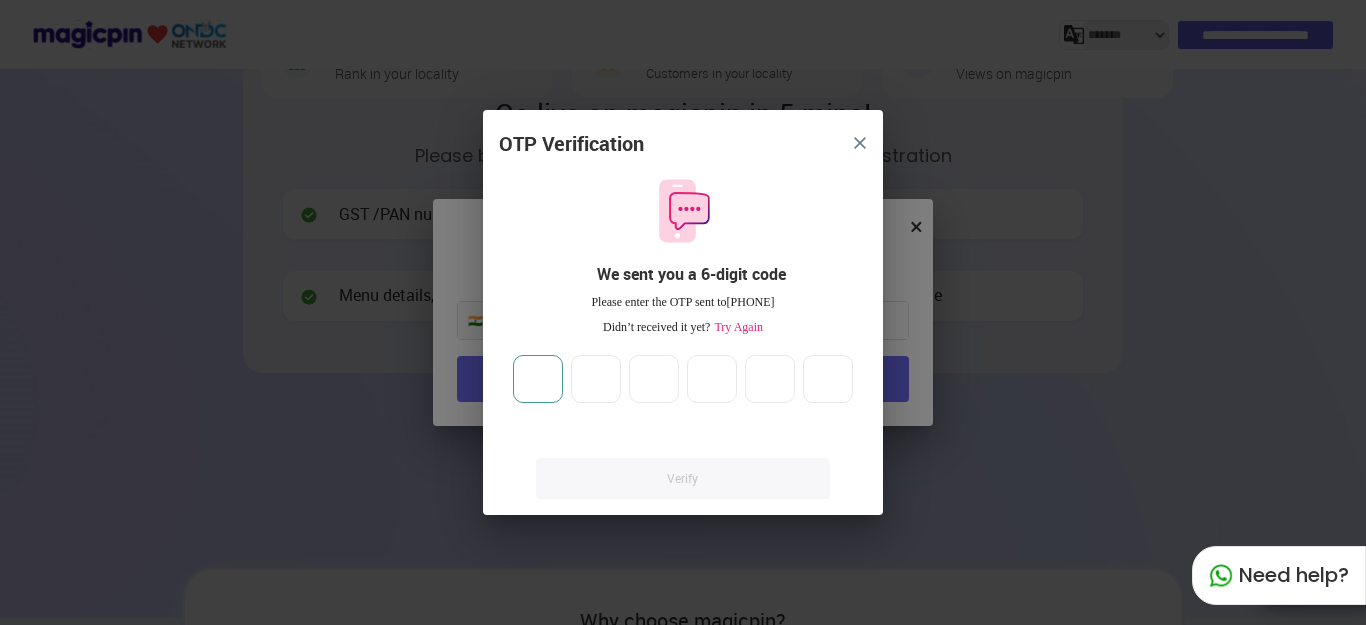 type on "*" 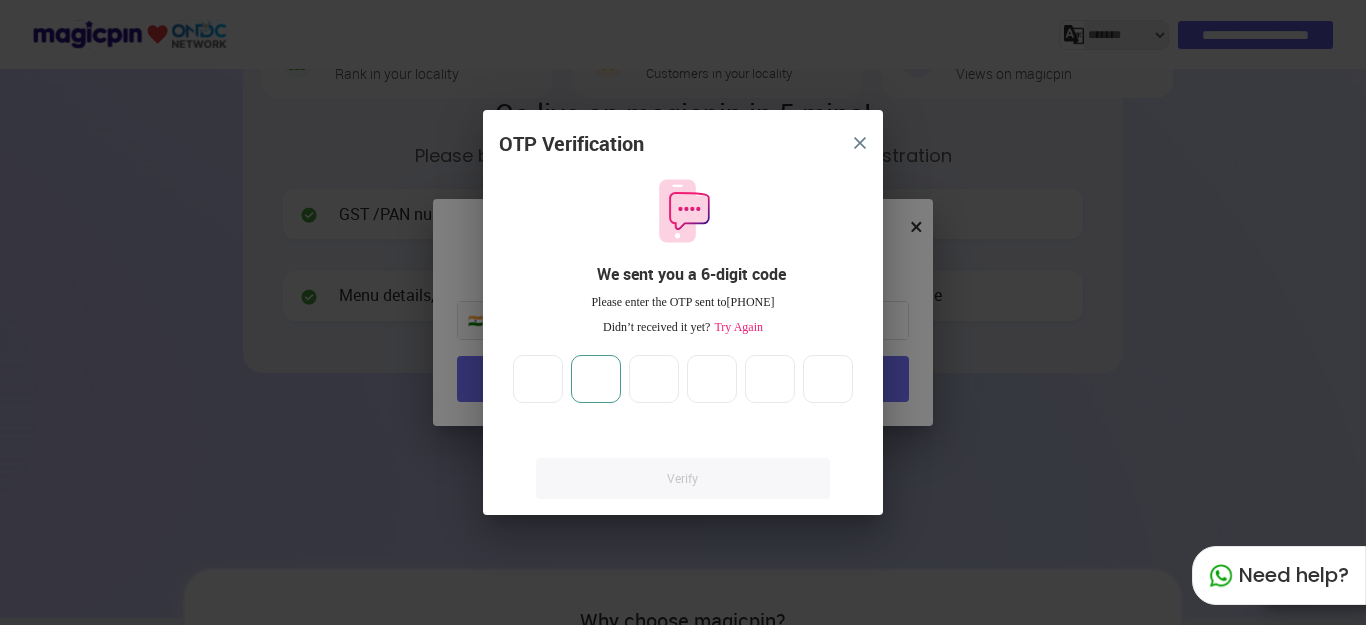 type on "**" 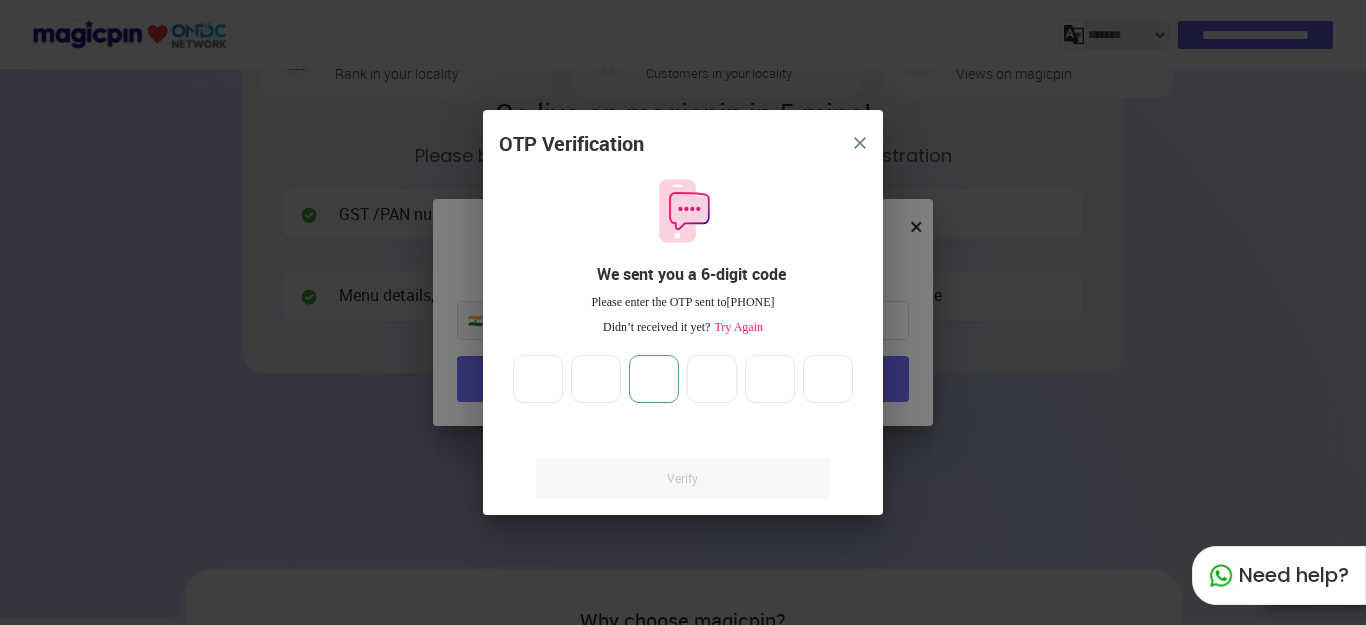 type 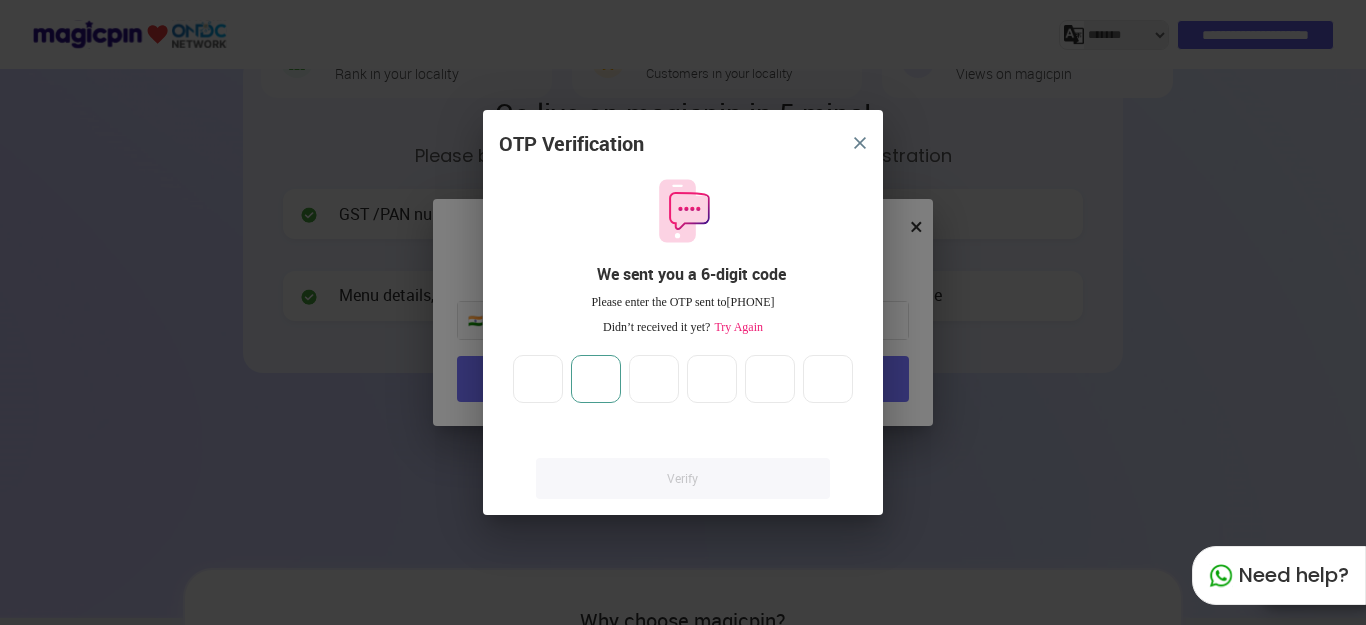 type on "*" 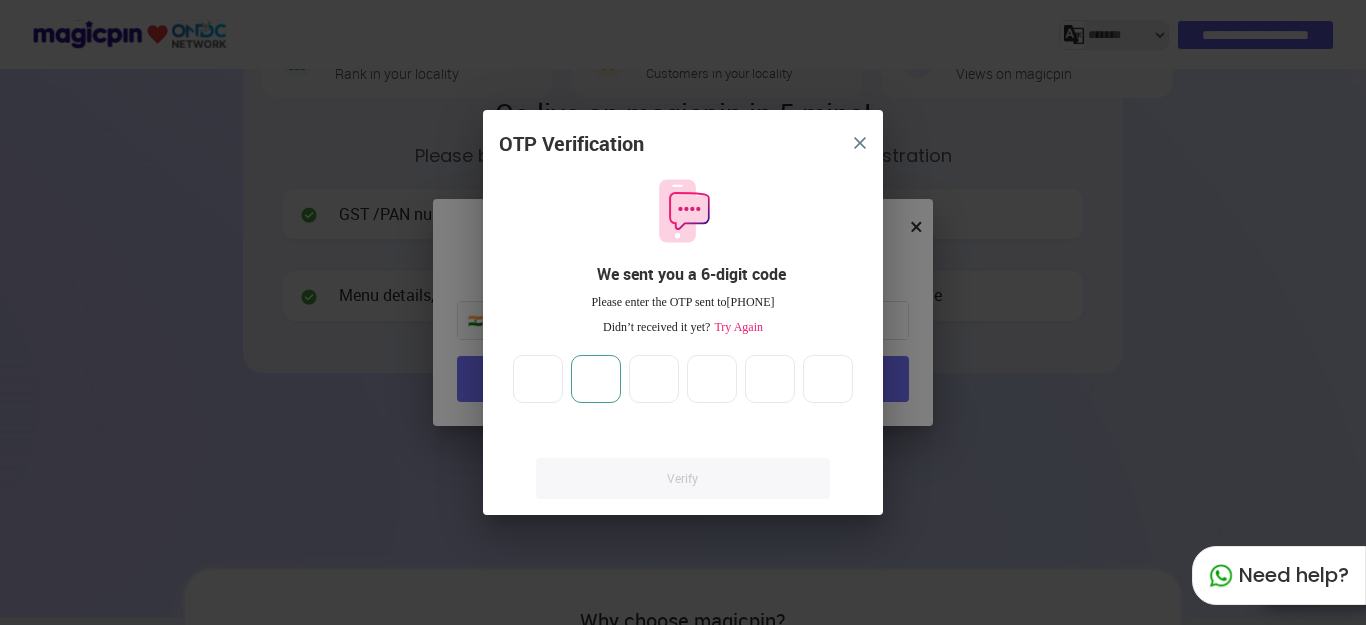 type on "*" 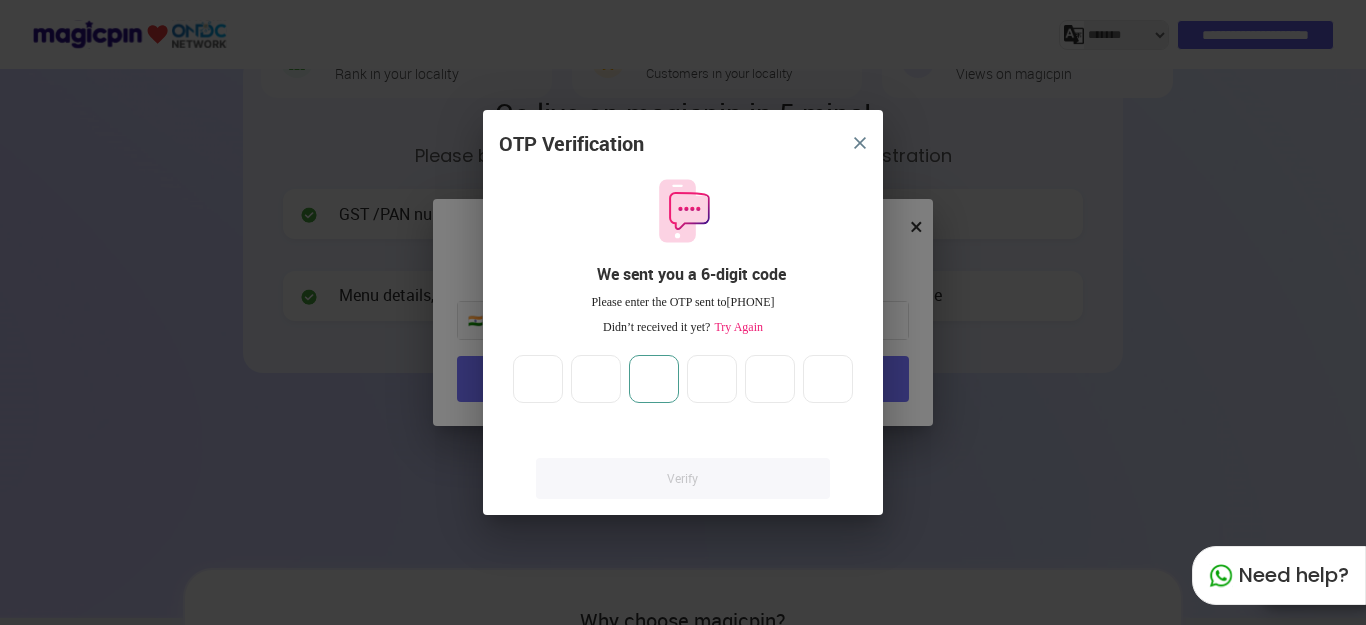 type on "*" 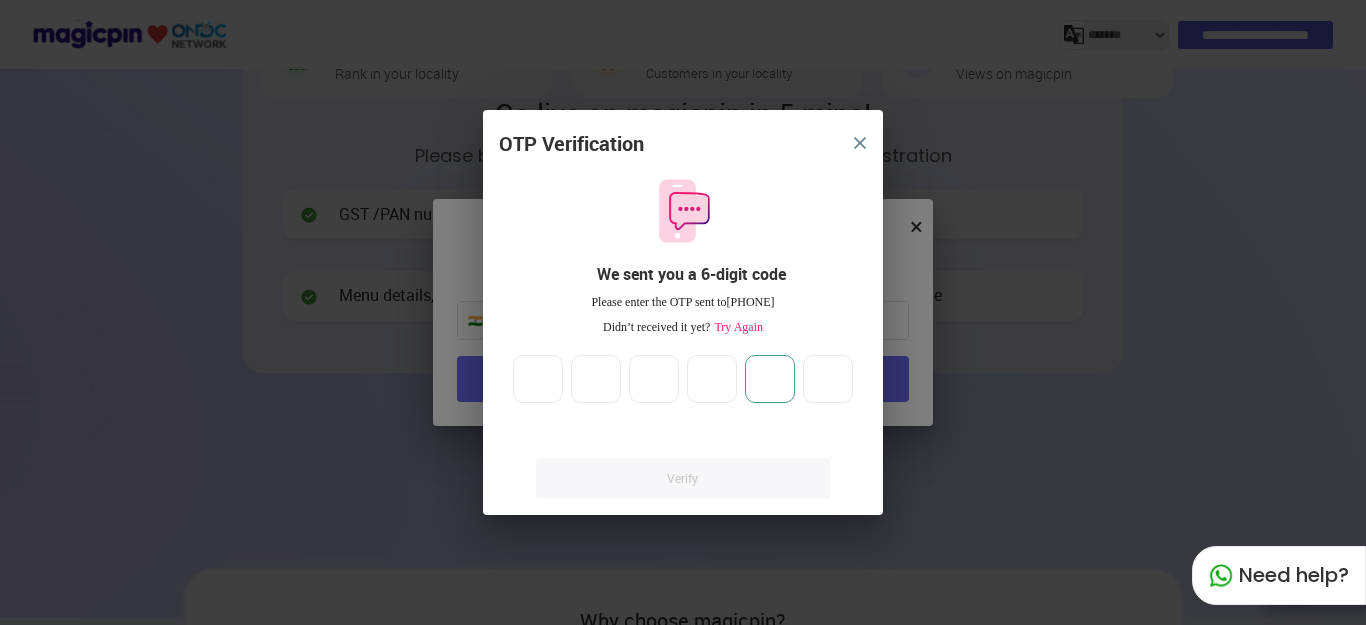 type 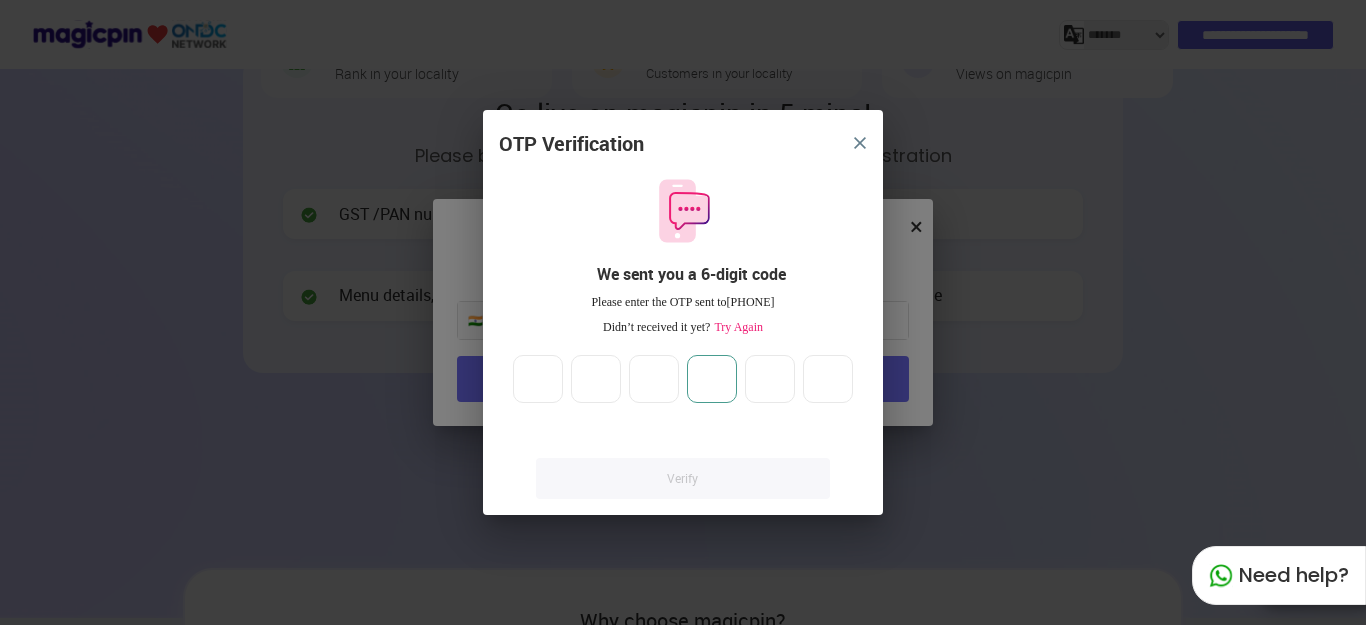 type on "*" 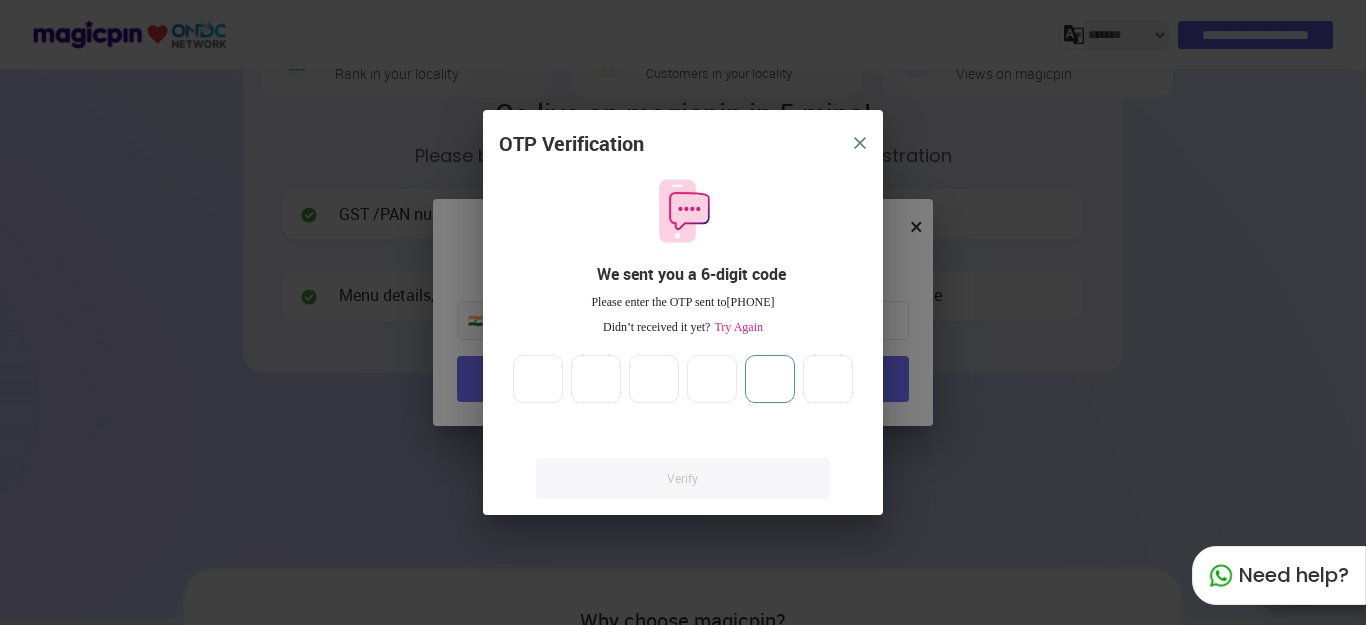 type on "*" 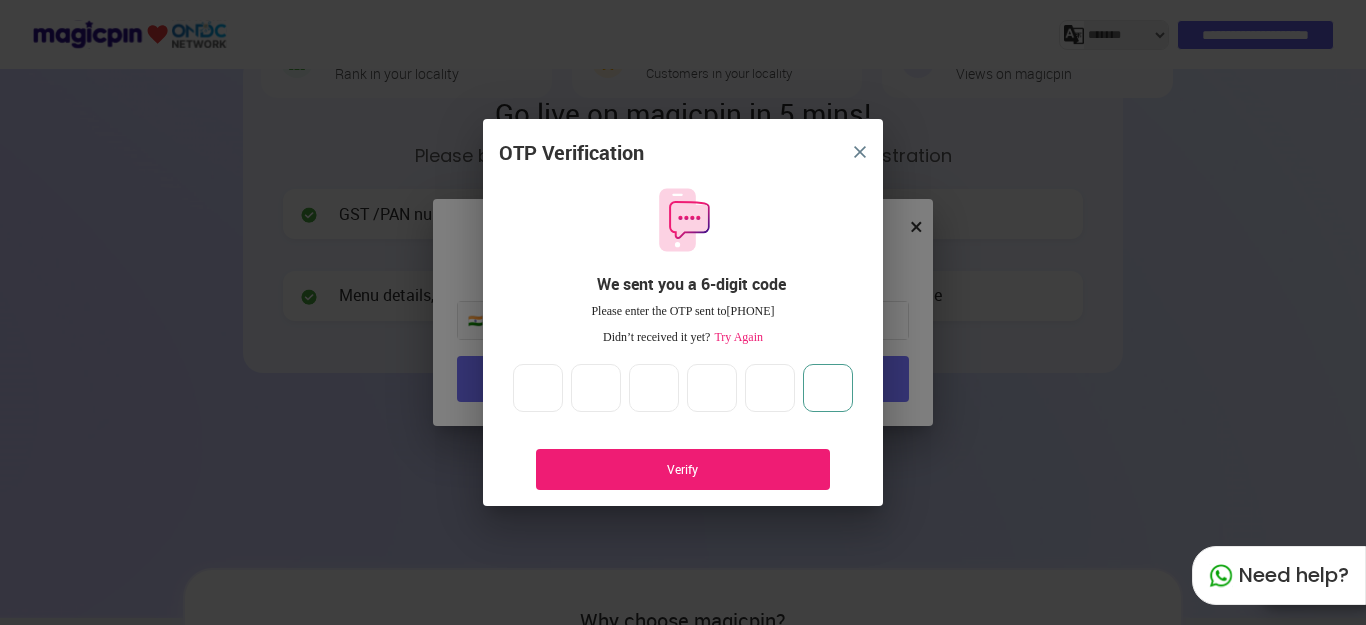 type on "*" 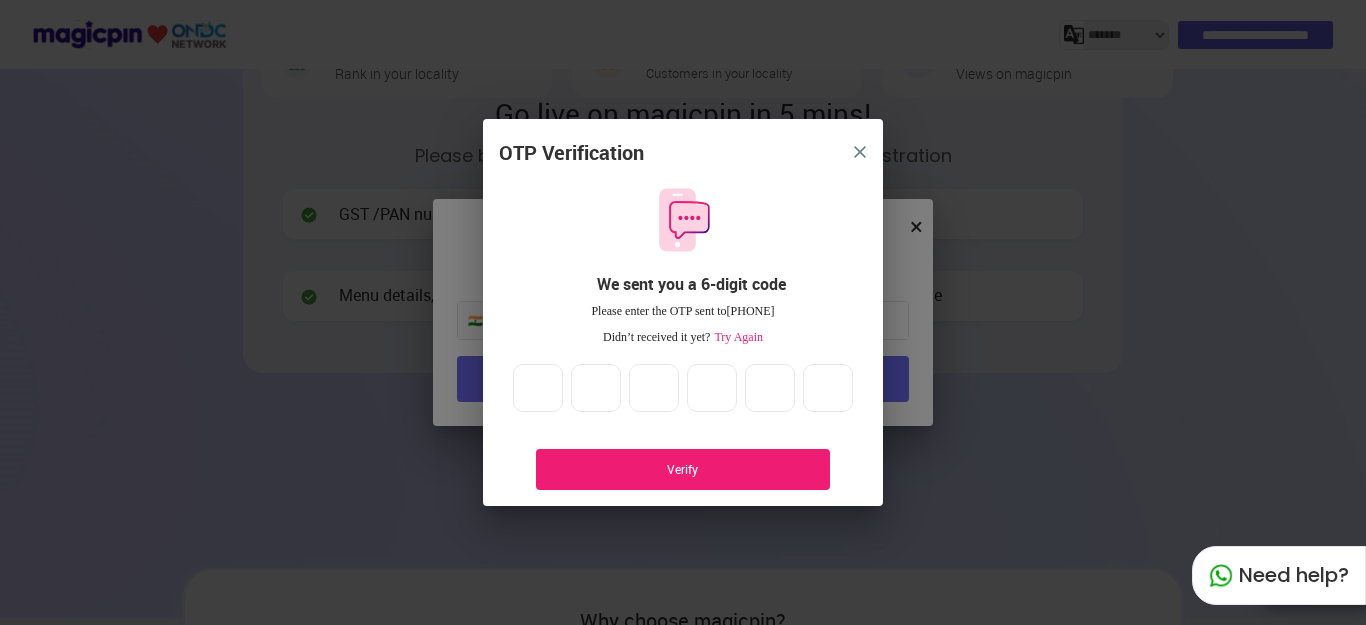 click on "Verify" at bounding box center (683, 469) 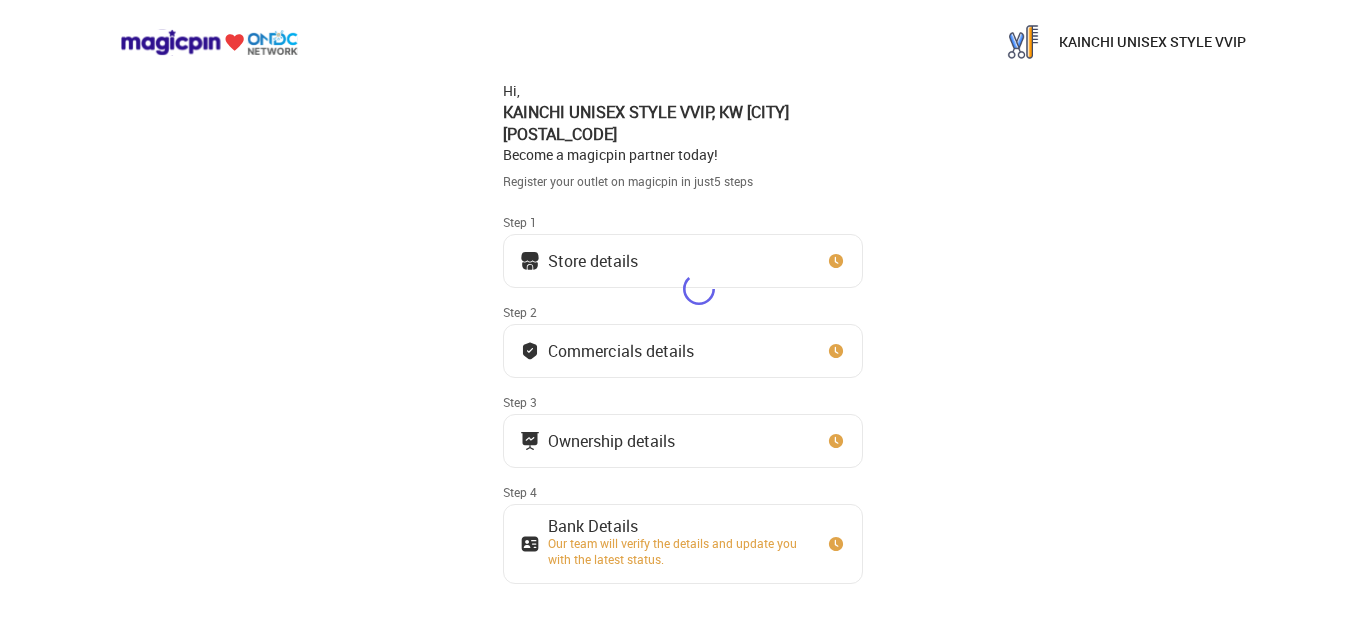 scroll, scrollTop: 0, scrollLeft: 0, axis: both 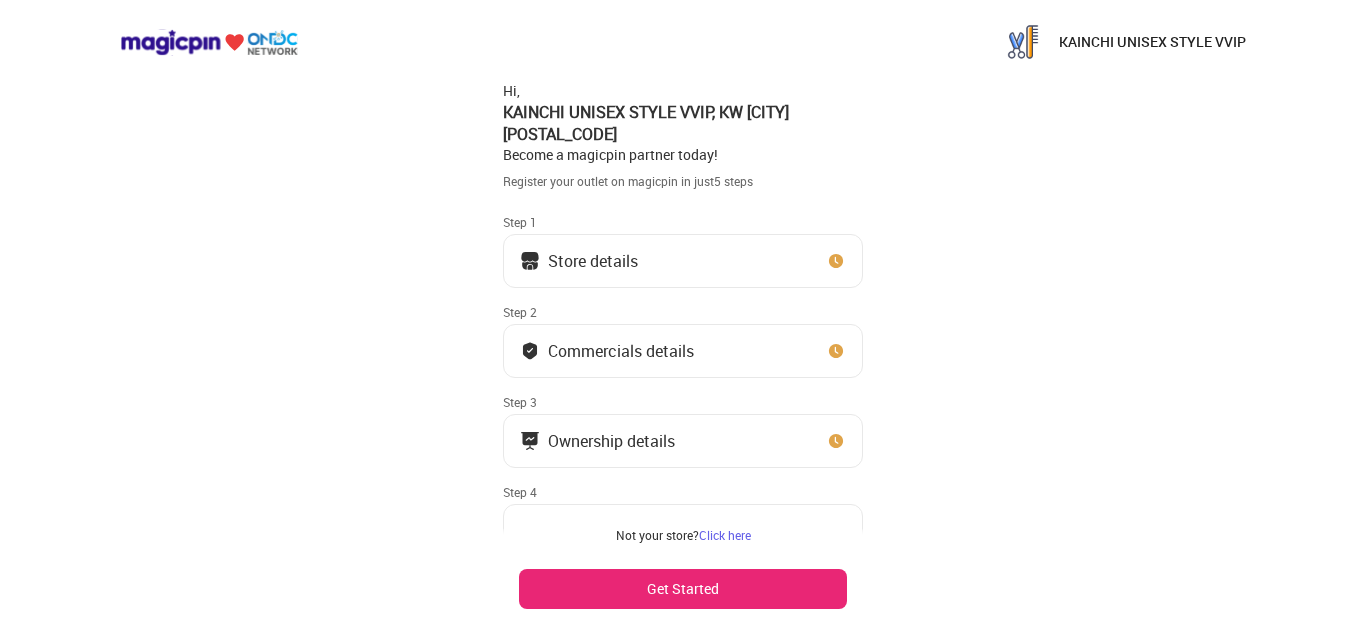 click on "Store details" at bounding box center [683, 261] 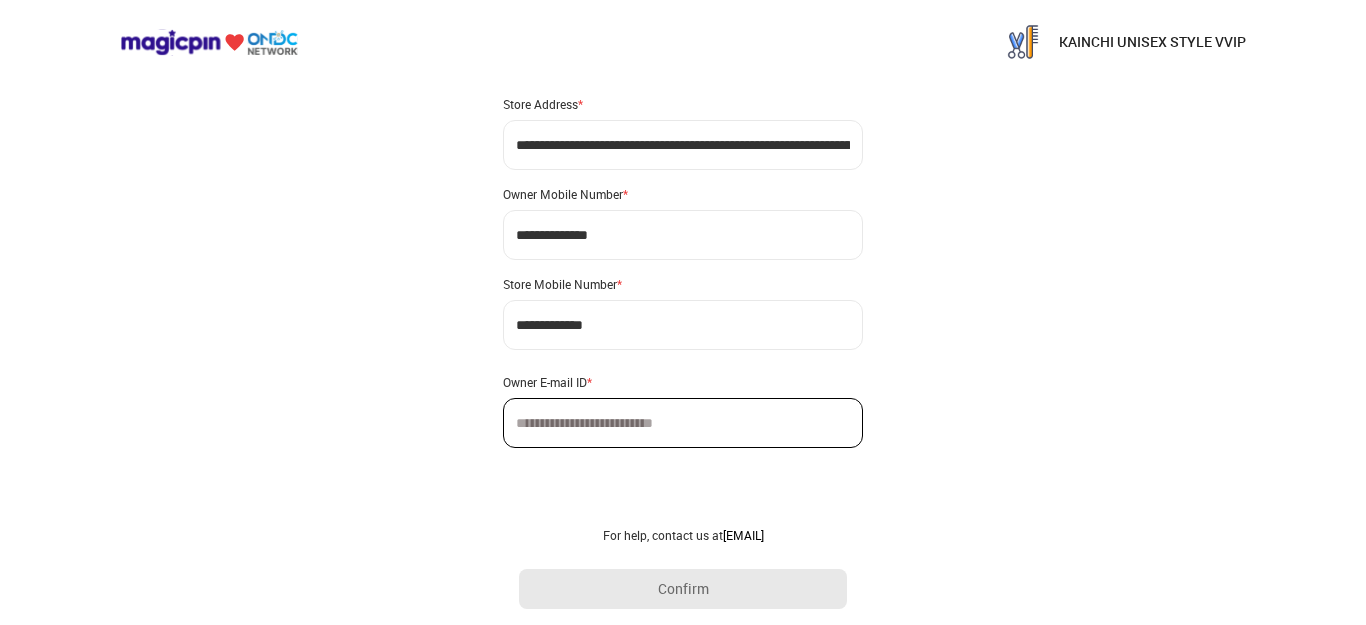 scroll, scrollTop: 134, scrollLeft: 0, axis: vertical 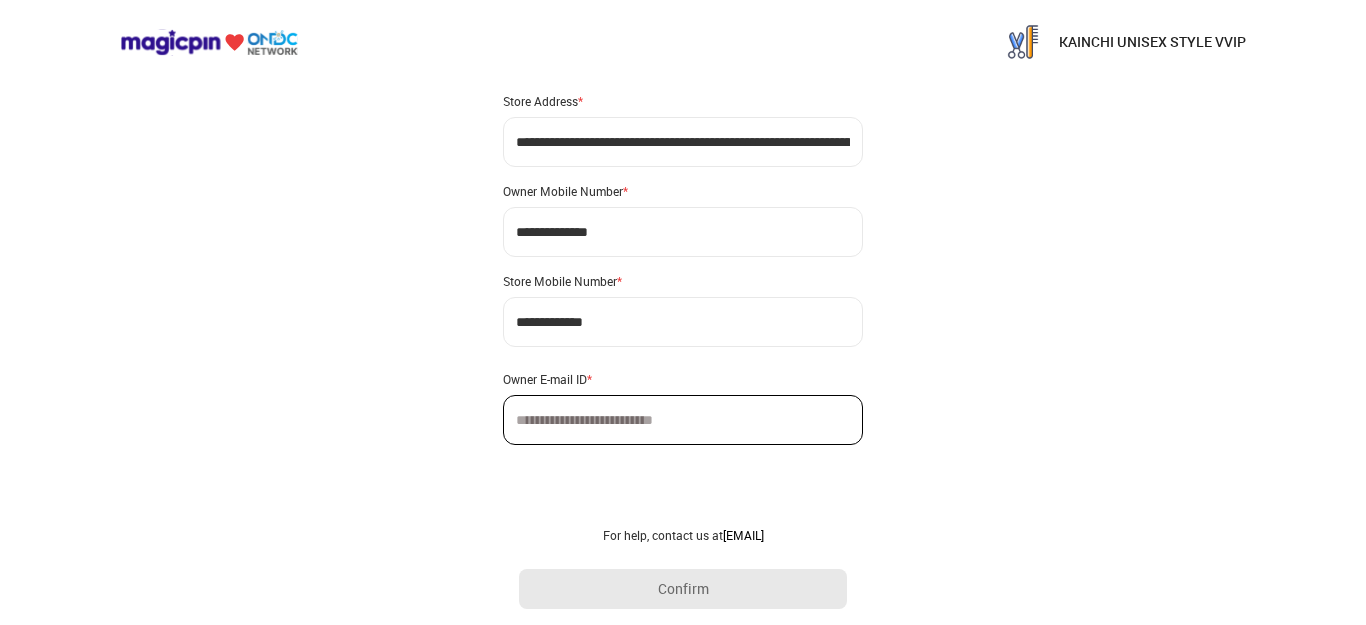 click at bounding box center [683, 420] 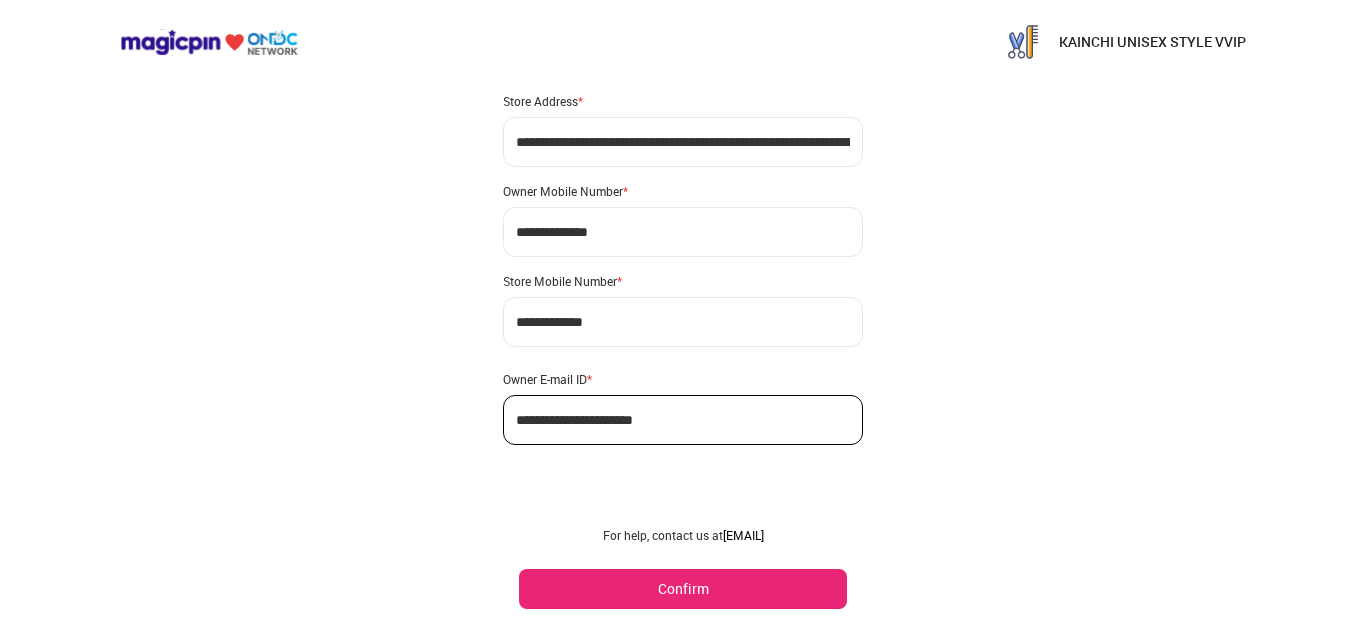 type on "**********" 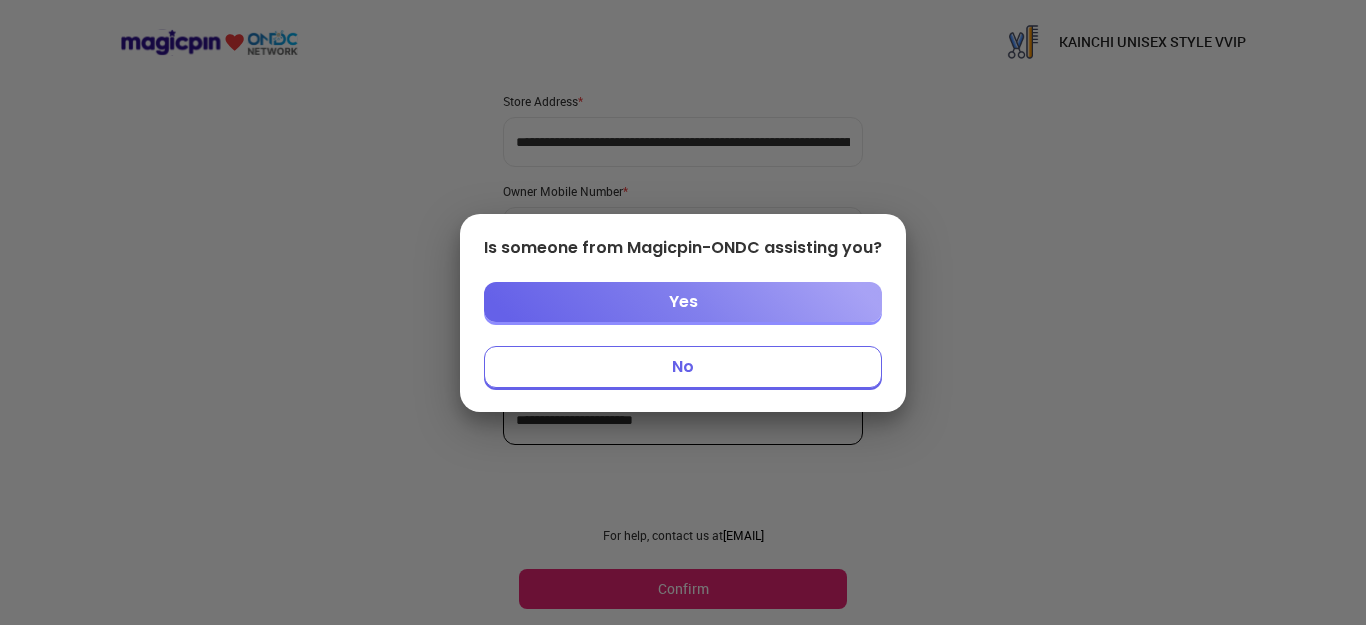 click on "Yes" at bounding box center [683, 302] 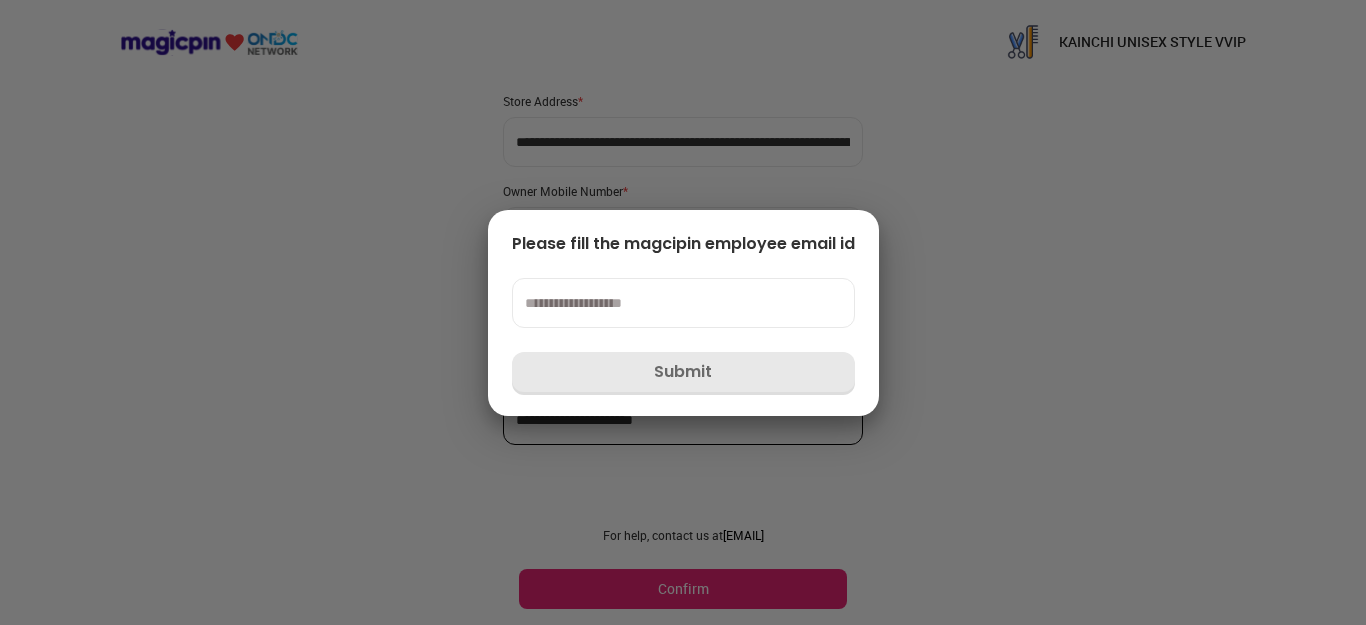 click at bounding box center [683, 303] 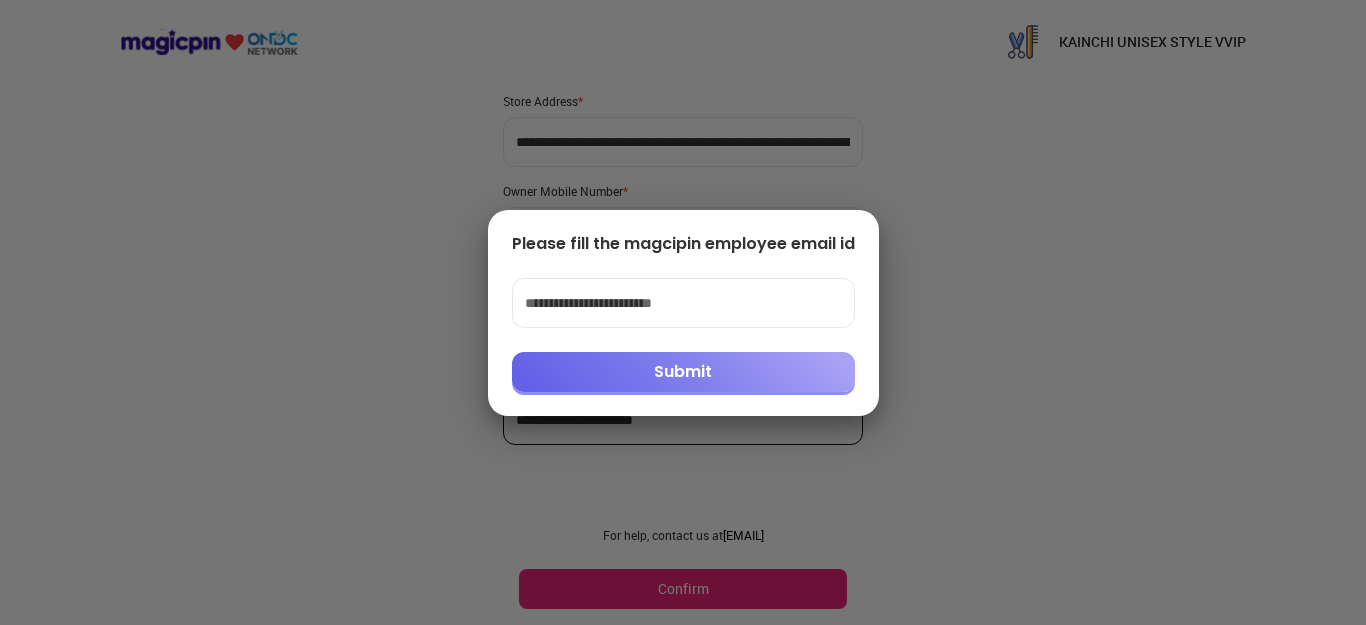 click on "Submit" at bounding box center [683, 372] 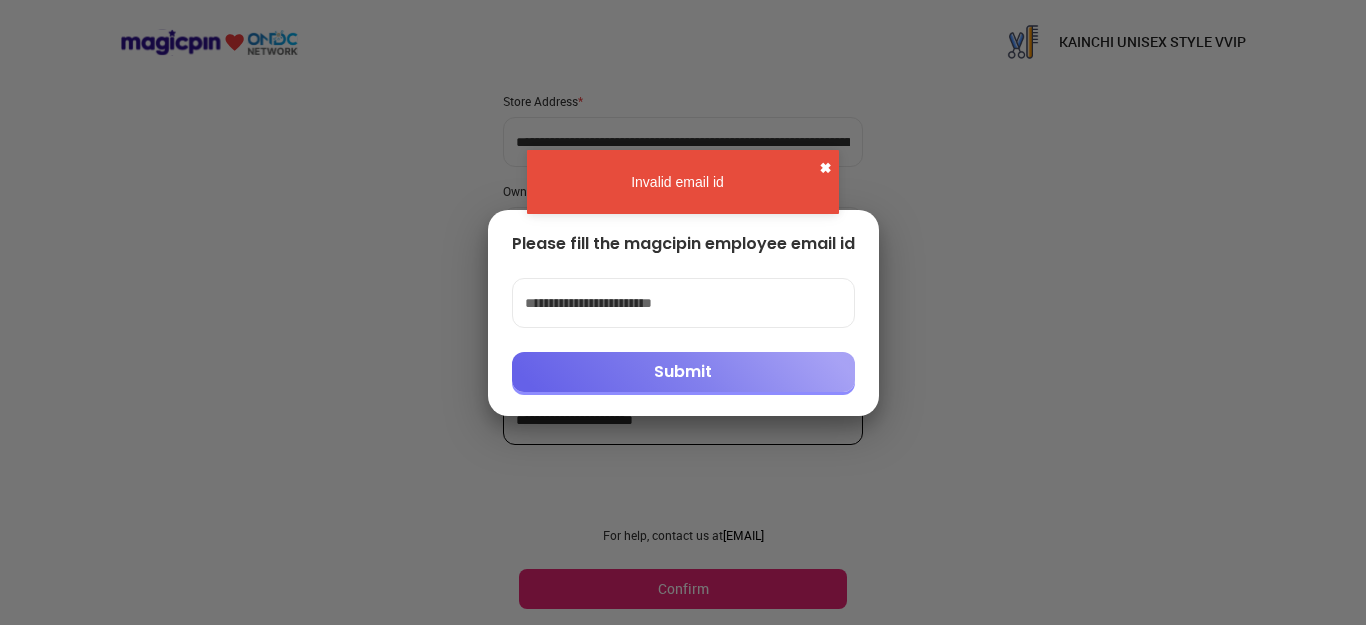 click on "✖" at bounding box center [825, 168] 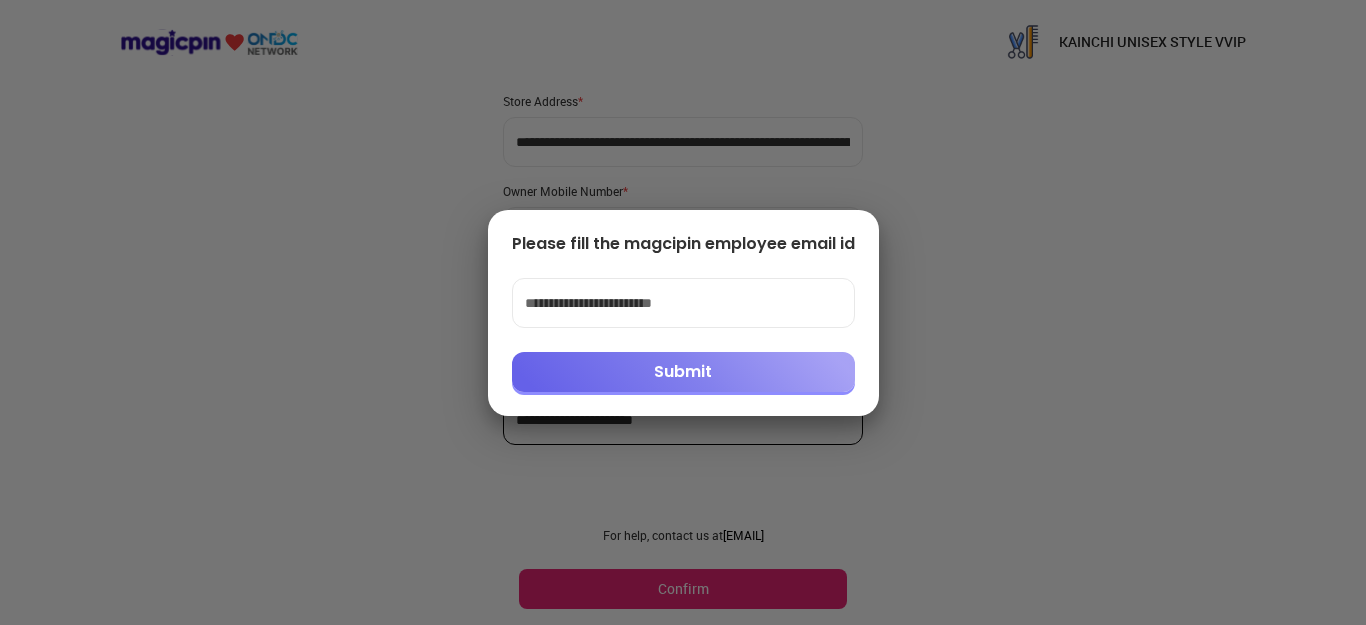 drag, startPoint x: 756, startPoint y: 302, endPoint x: 433, endPoint y: 322, distance: 323.6186 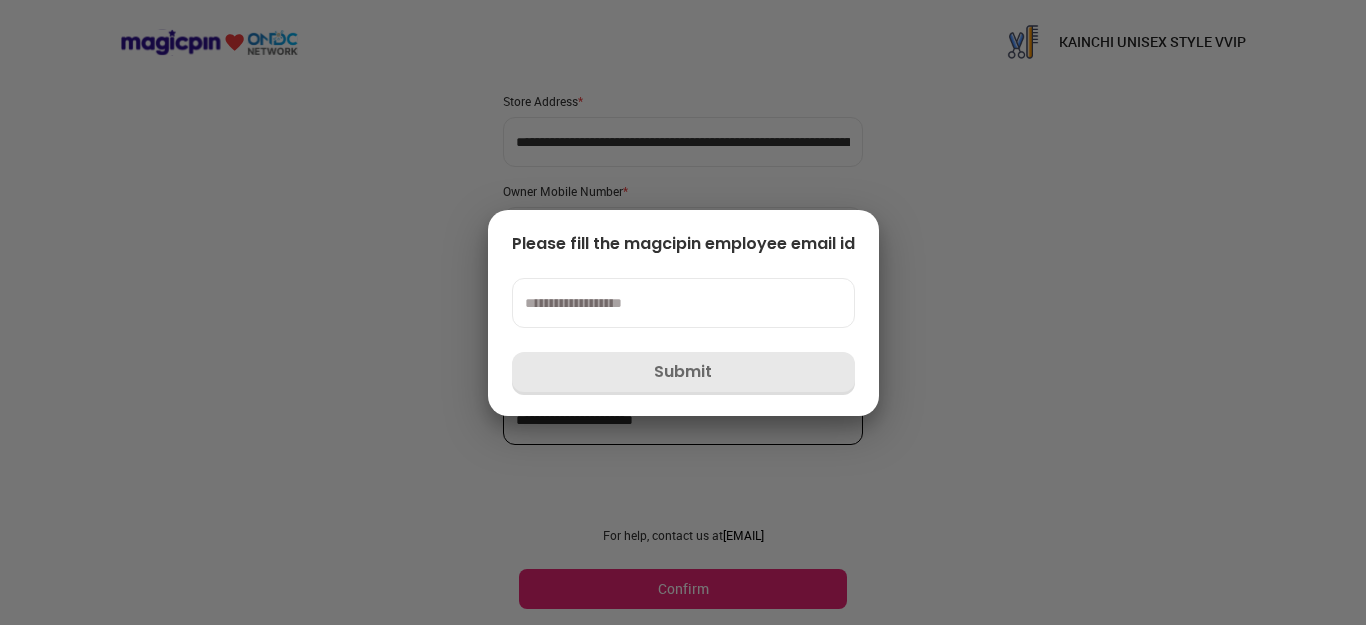 type 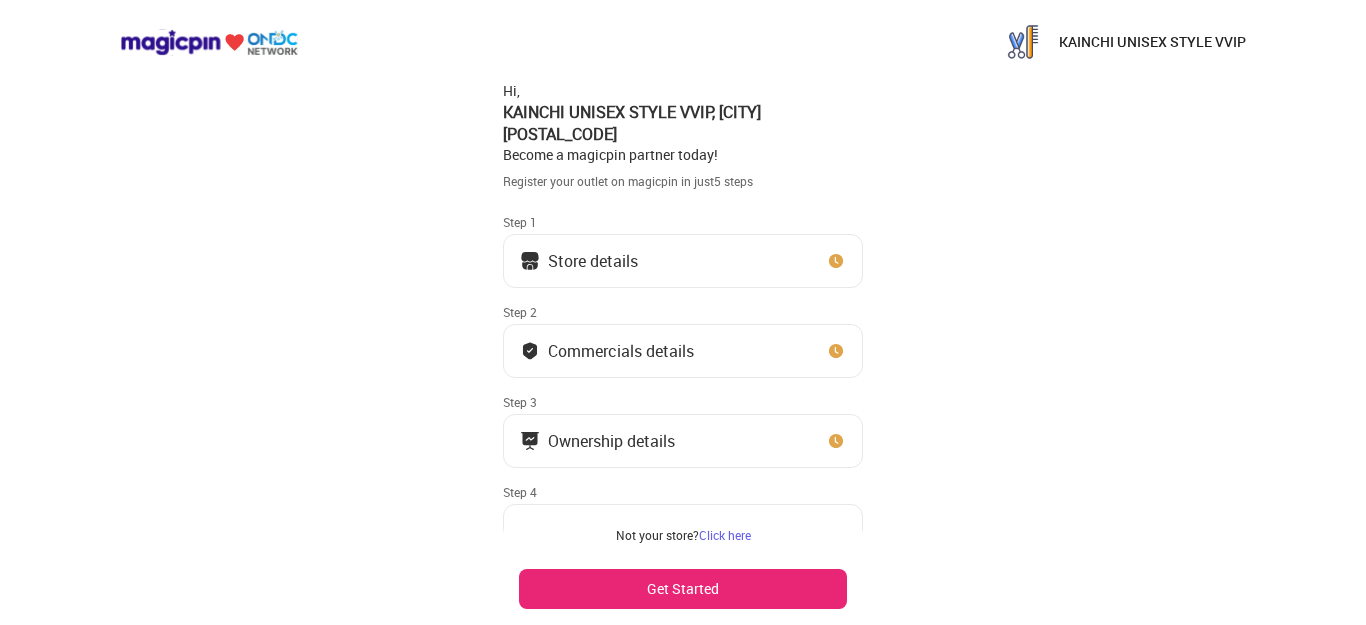 scroll, scrollTop: 90, scrollLeft: 0, axis: vertical 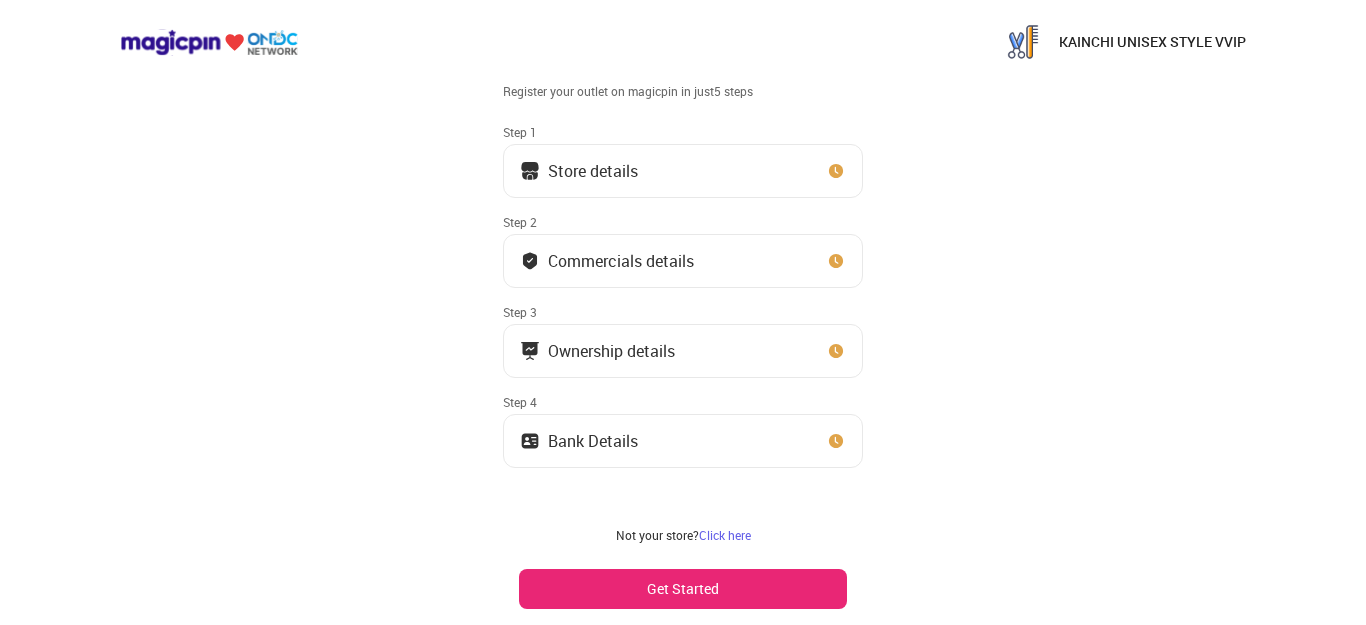 click on "Store details" at bounding box center (683, 171) 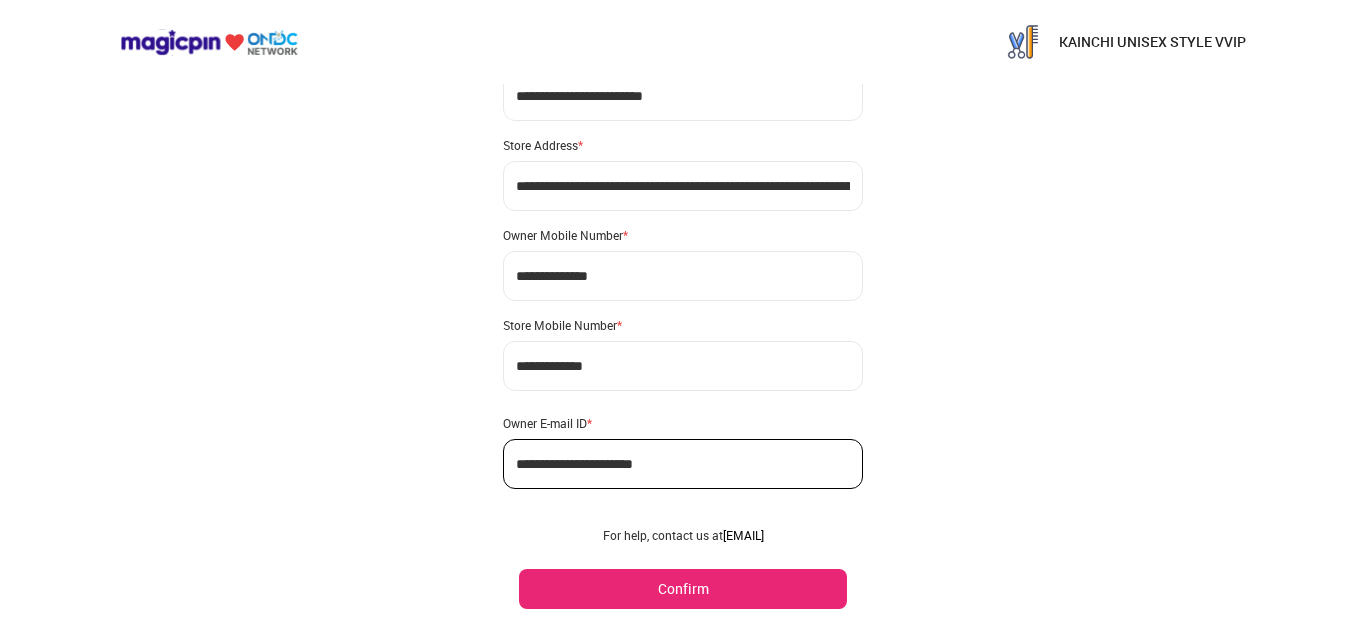 scroll, scrollTop: 134, scrollLeft: 0, axis: vertical 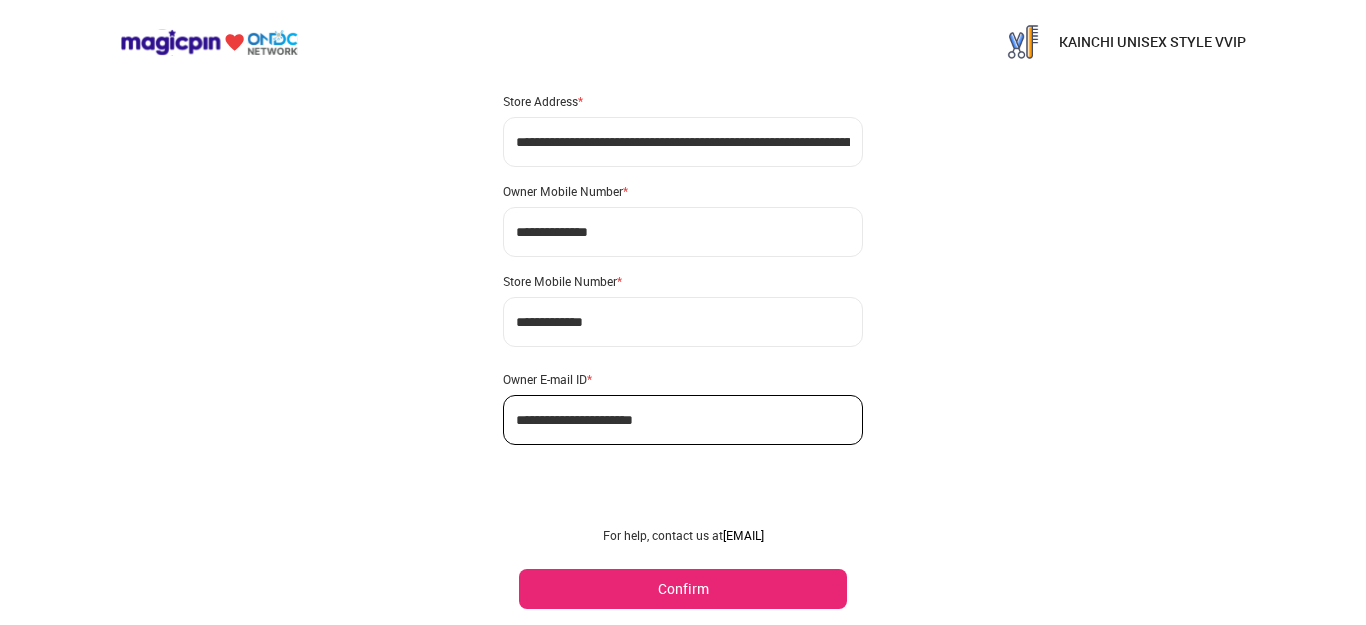 click on "**********" at bounding box center [683, 322] 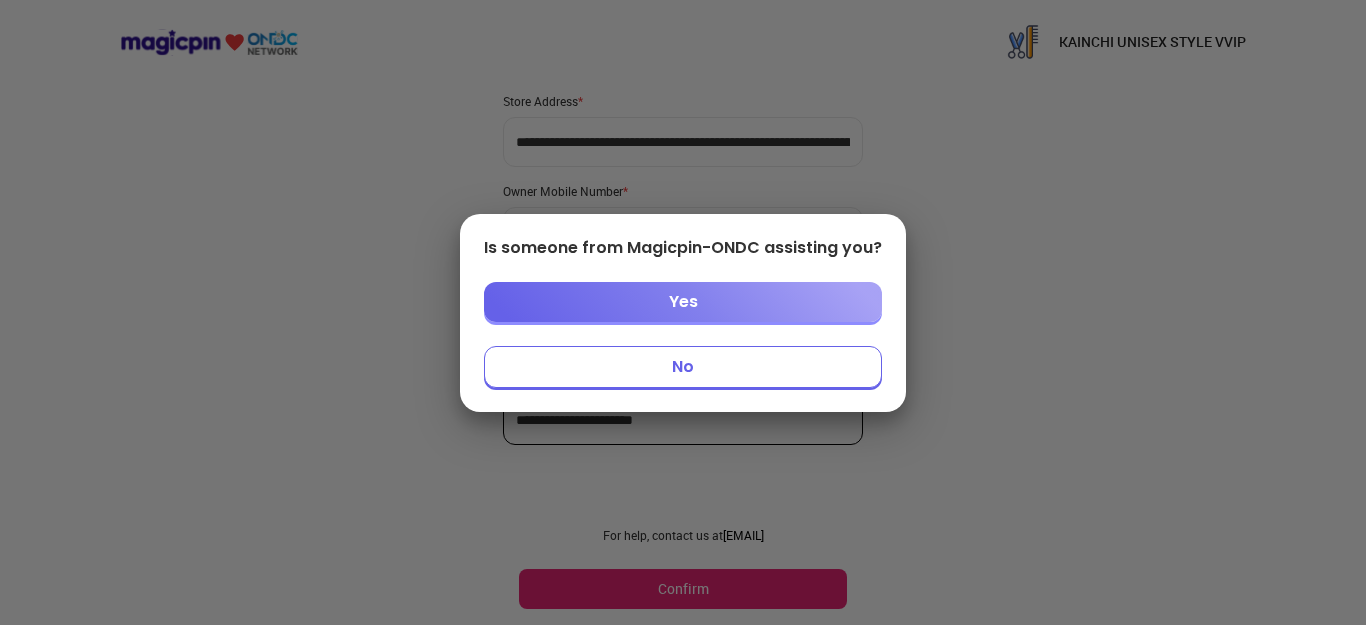 click on "No" at bounding box center (683, 367) 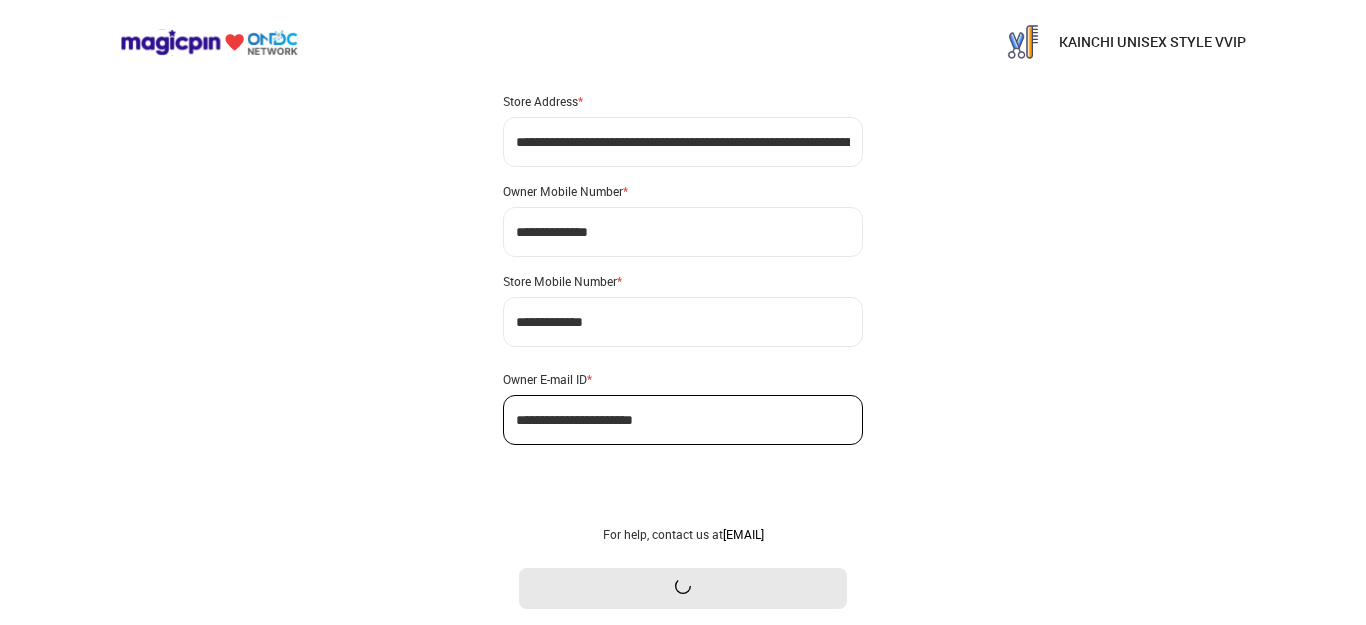 scroll, scrollTop: 0, scrollLeft: 0, axis: both 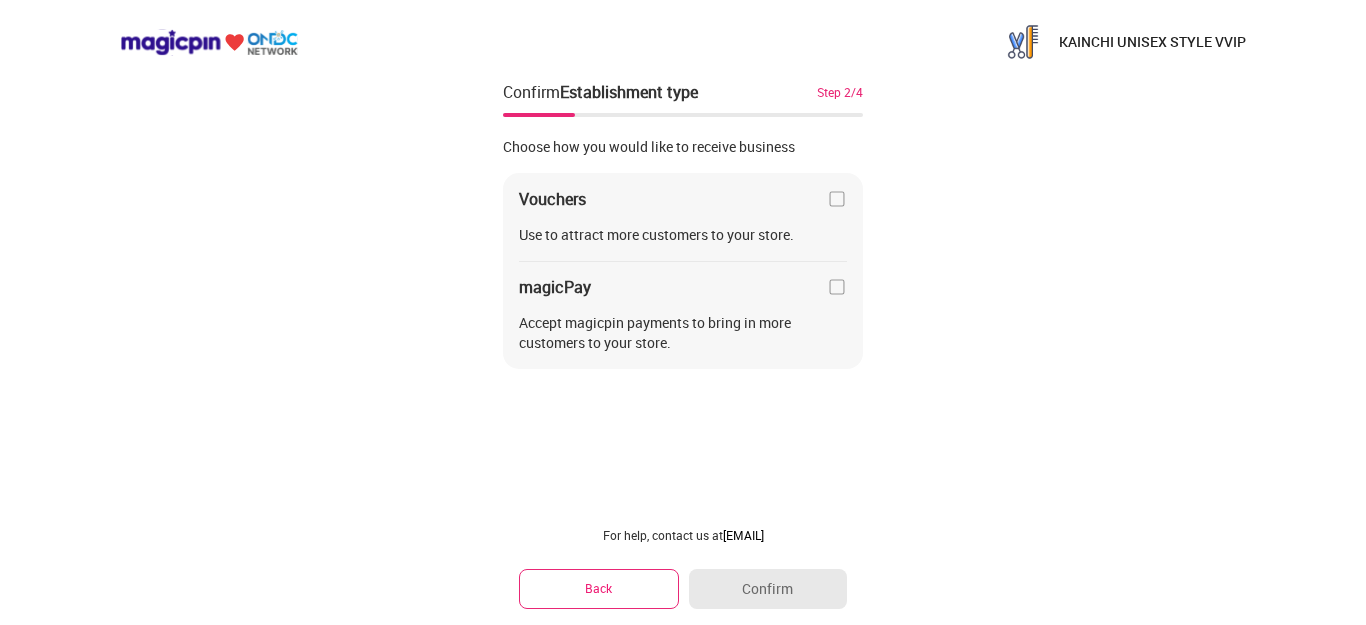 click at bounding box center [837, 287] 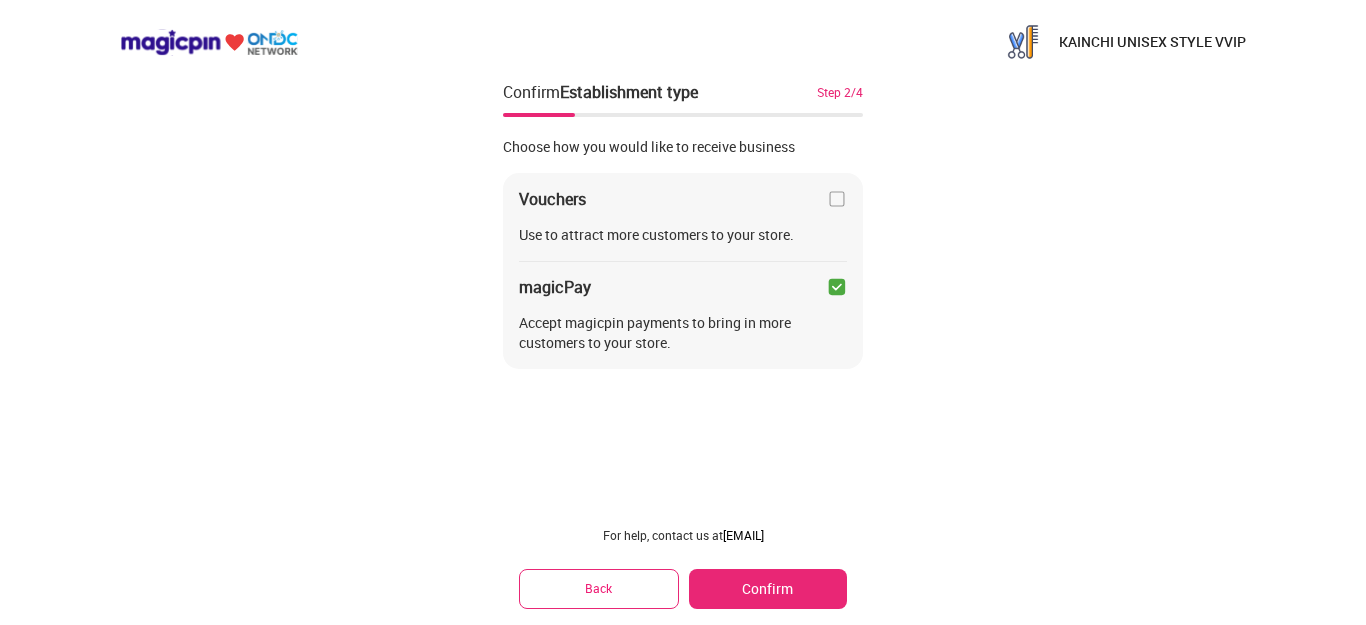 click at bounding box center (837, 199) 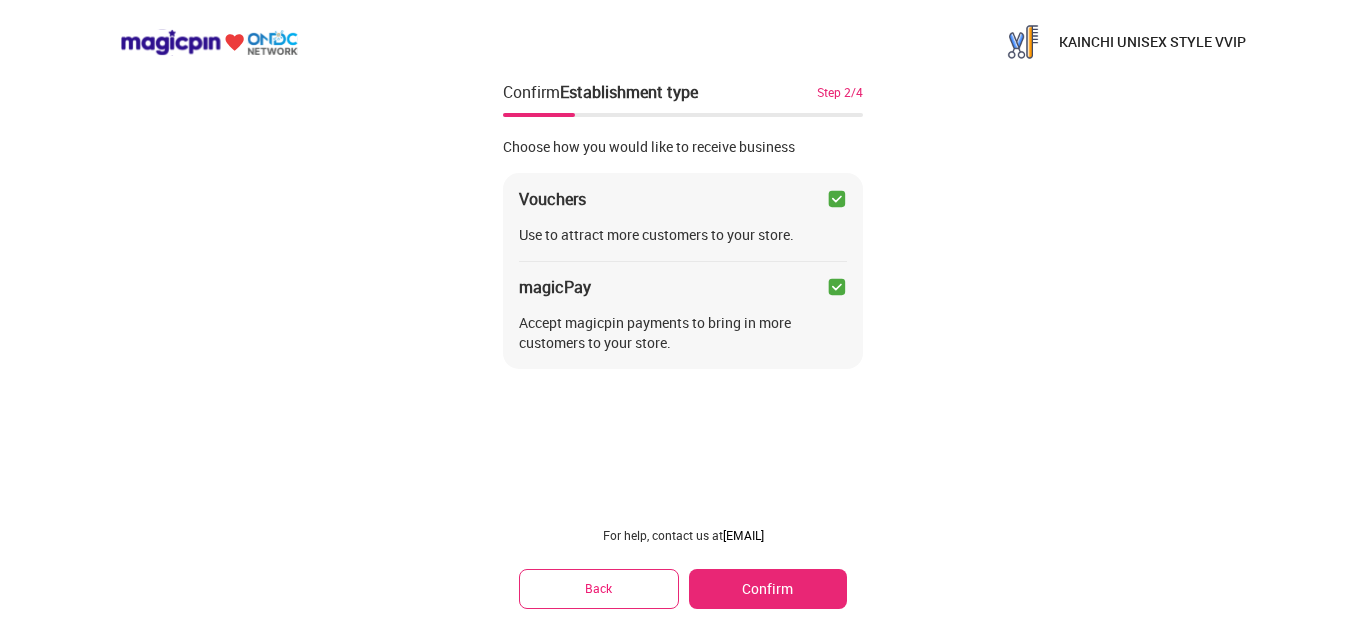 click on "Confirm" at bounding box center [768, 589] 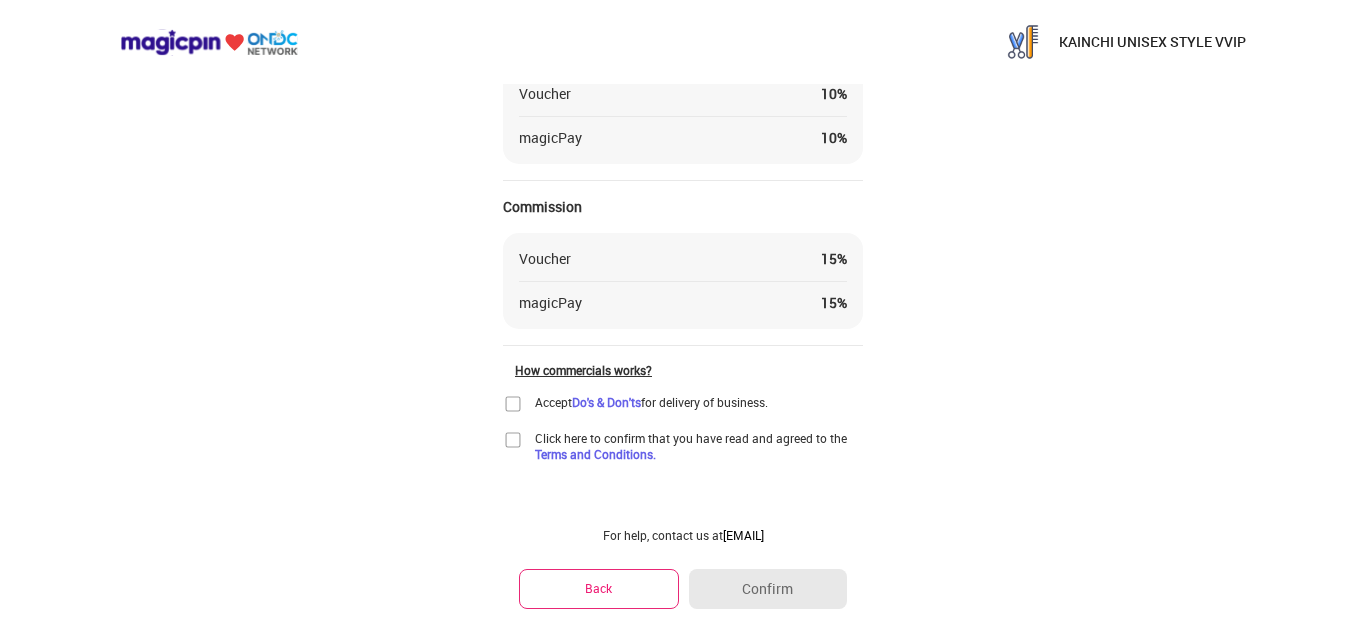 scroll, scrollTop: 158, scrollLeft: 0, axis: vertical 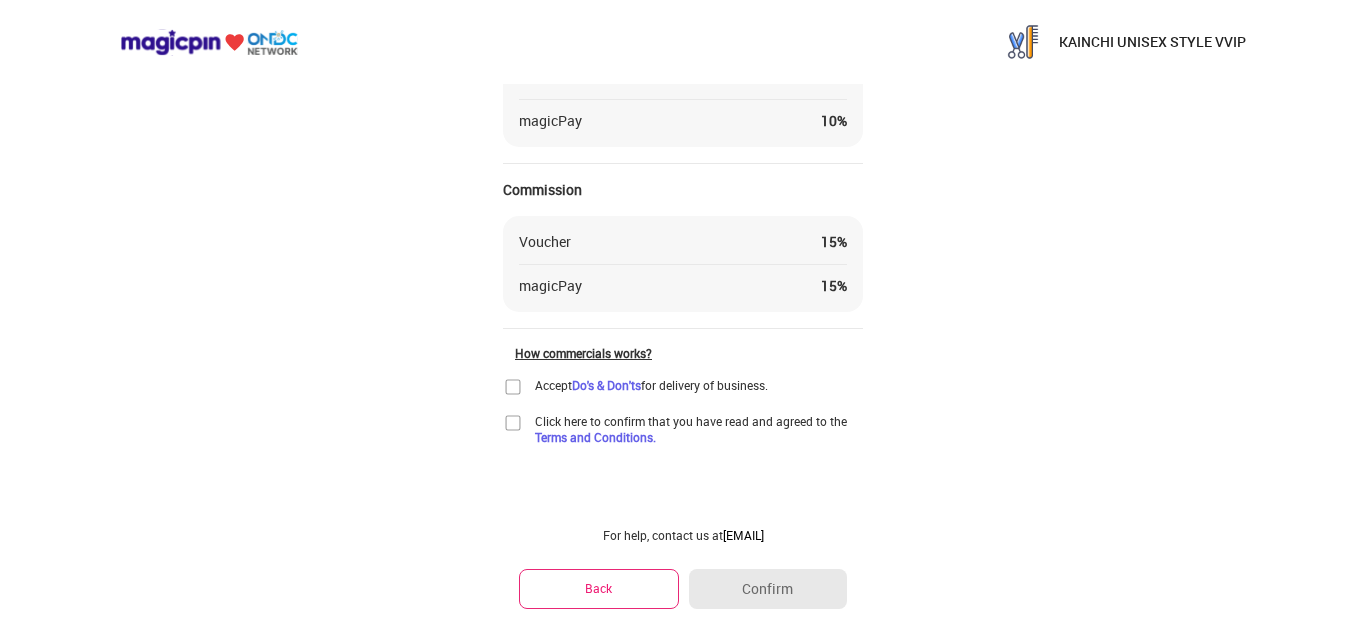click at bounding box center [513, 387] 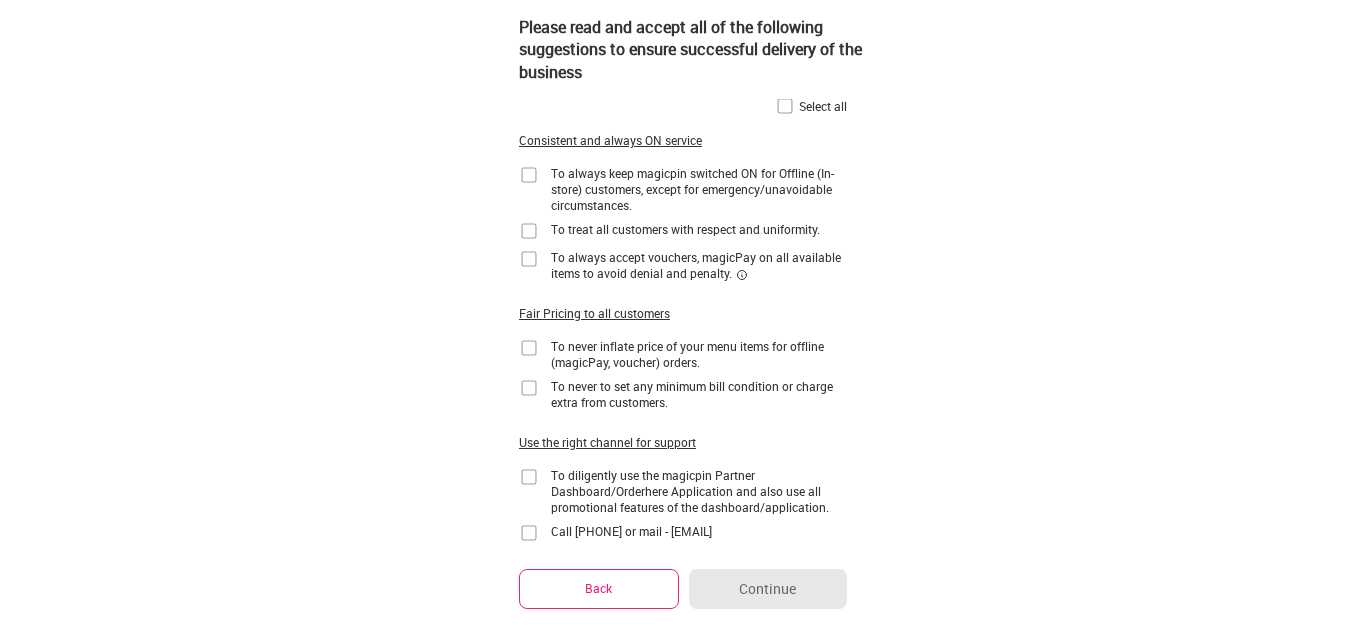 scroll, scrollTop: 0, scrollLeft: 0, axis: both 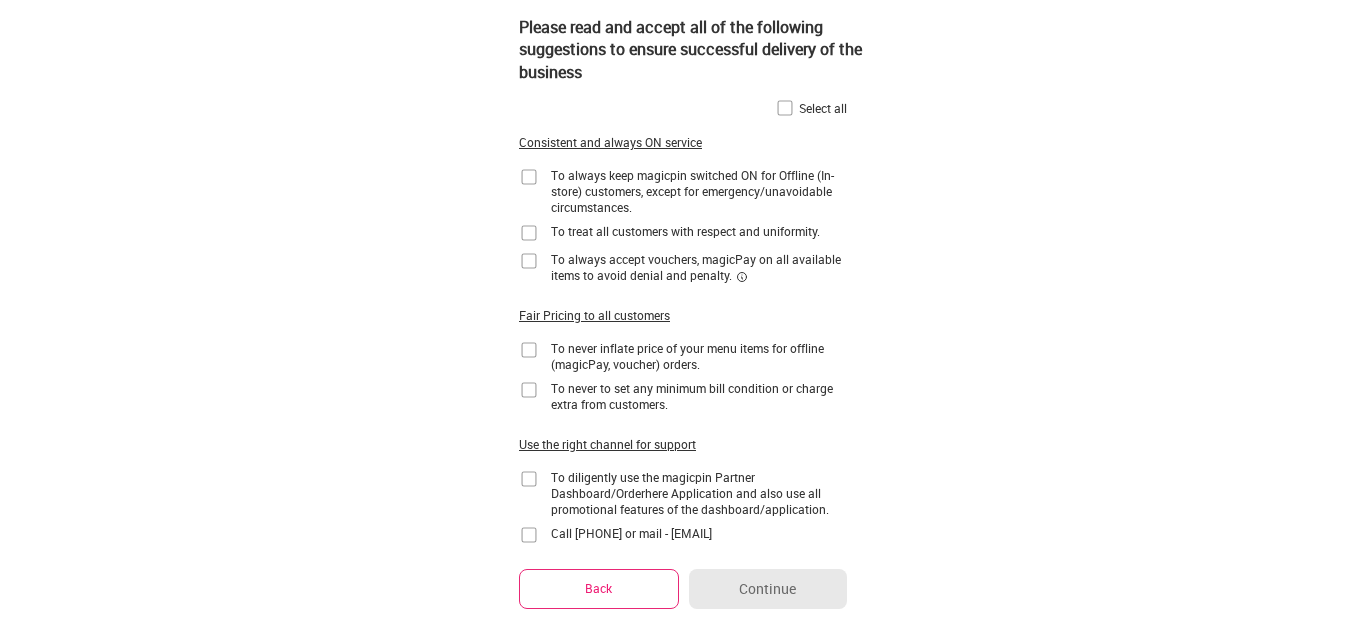 click at bounding box center (529, 177) 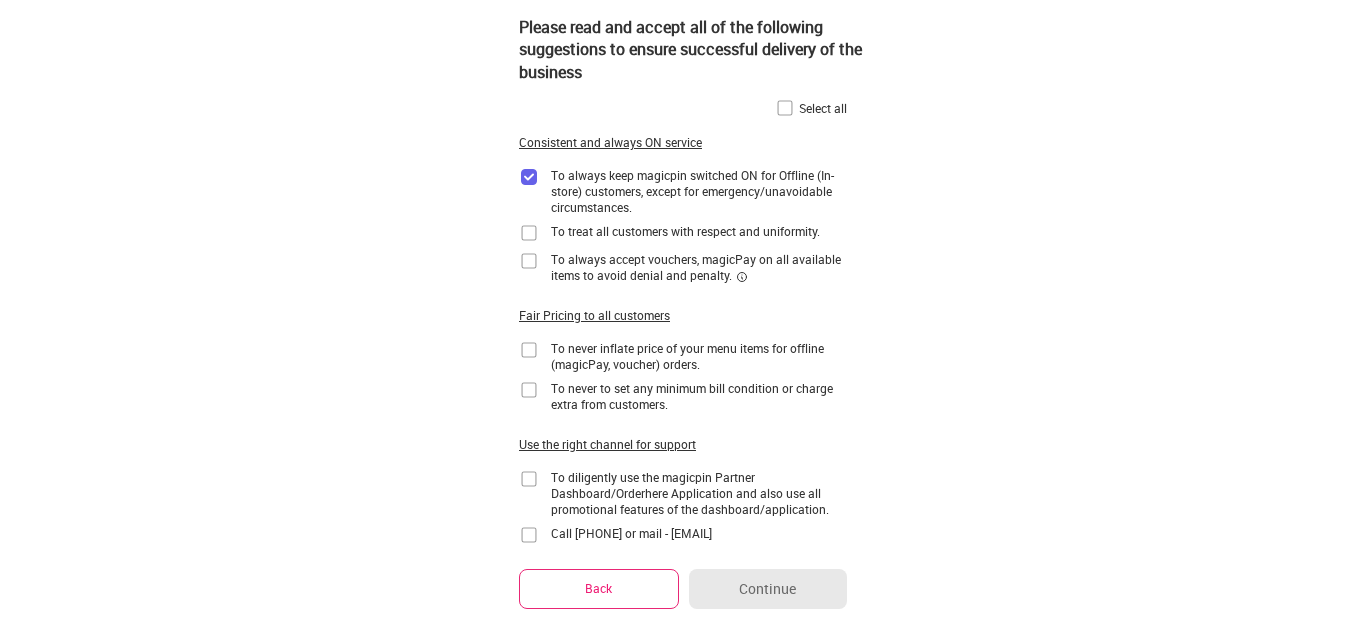click at bounding box center (529, 233) 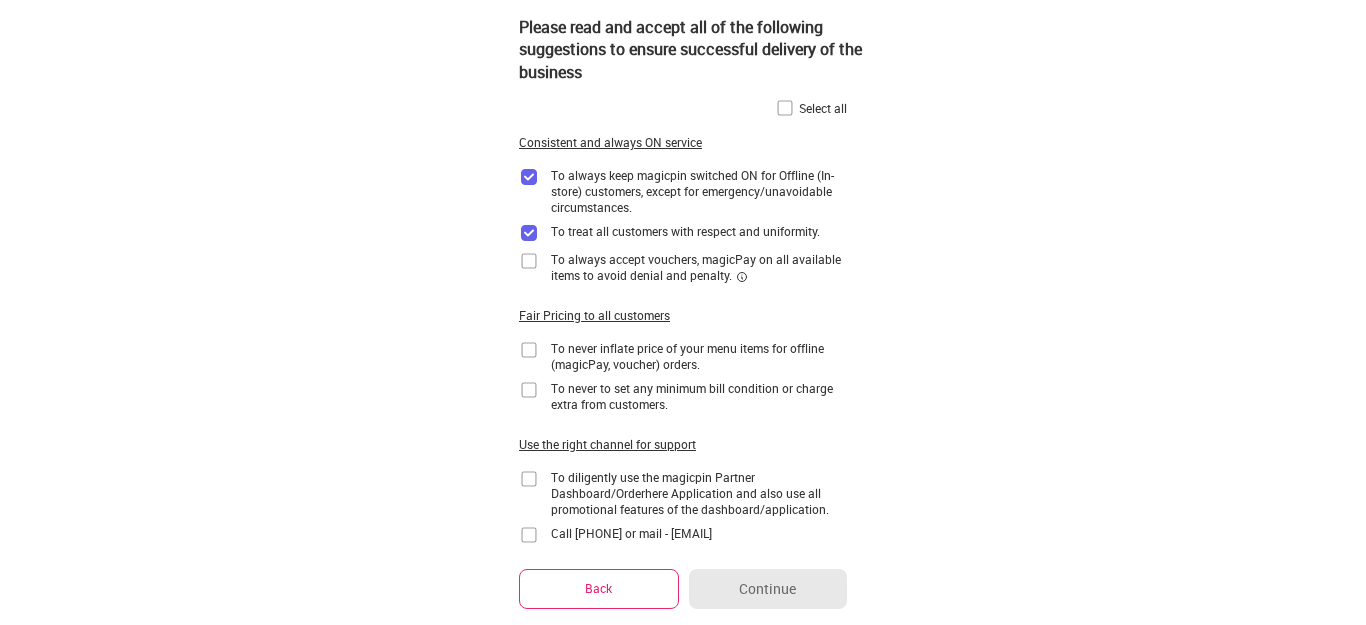 click on "To always accept vouchers, magicPay on all available items to avoid denial and penalty." at bounding box center (683, 267) 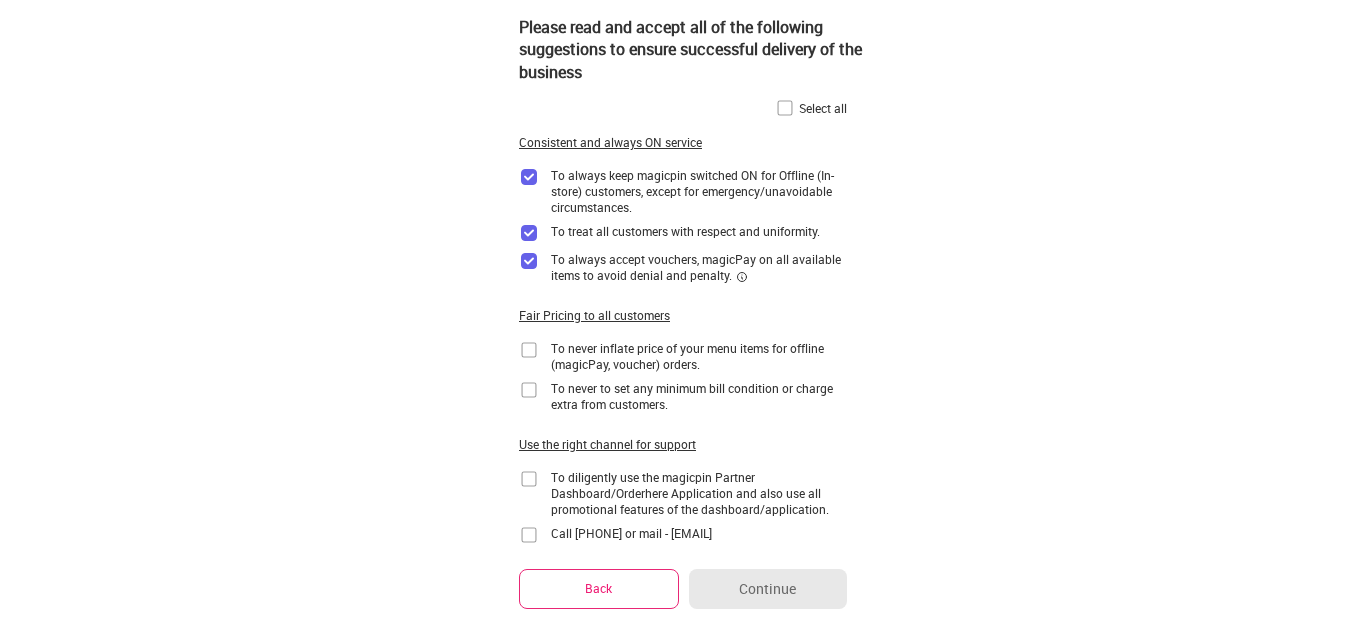 click at bounding box center (529, 350) 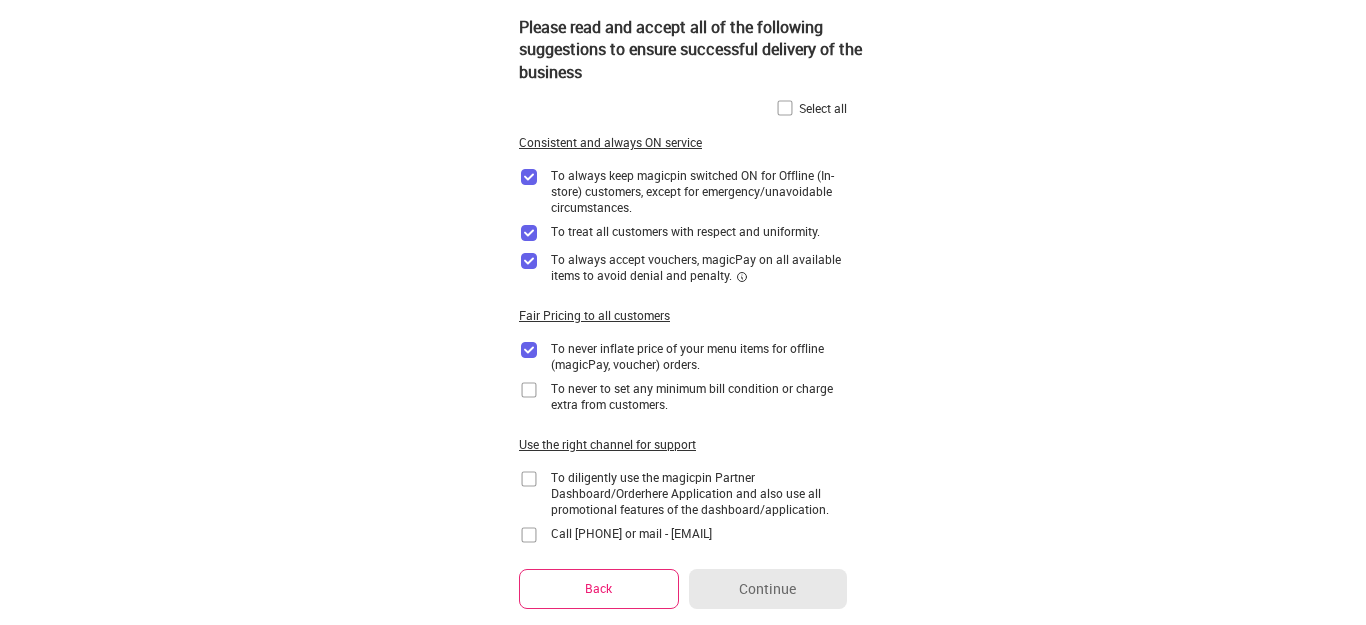 click at bounding box center (529, 390) 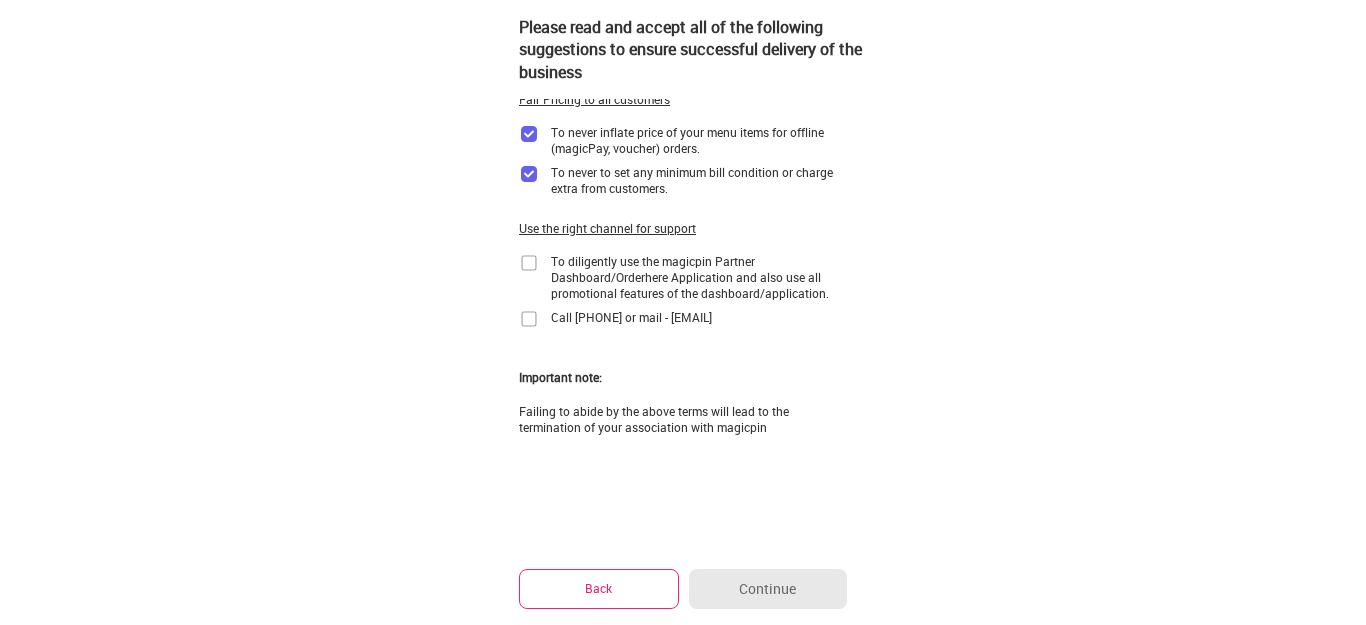 scroll, scrollTop: 268, scrollLeft: 0, axis: vertical 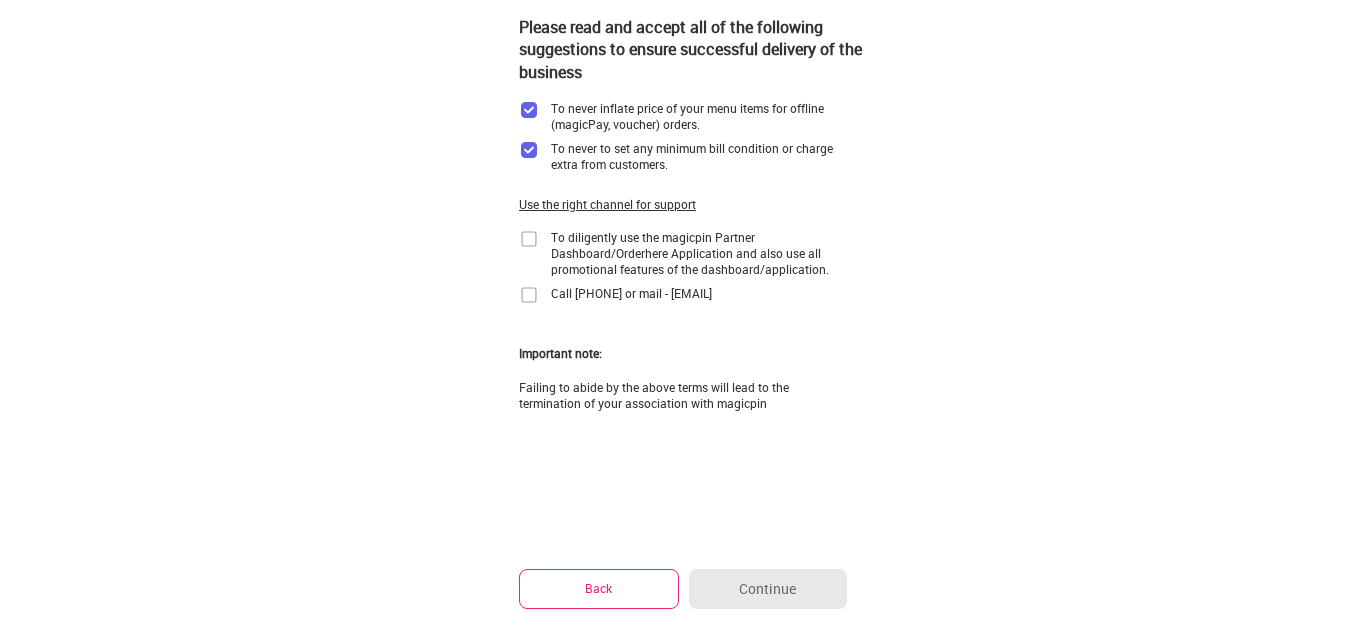 click at bounding box center (529, 239) 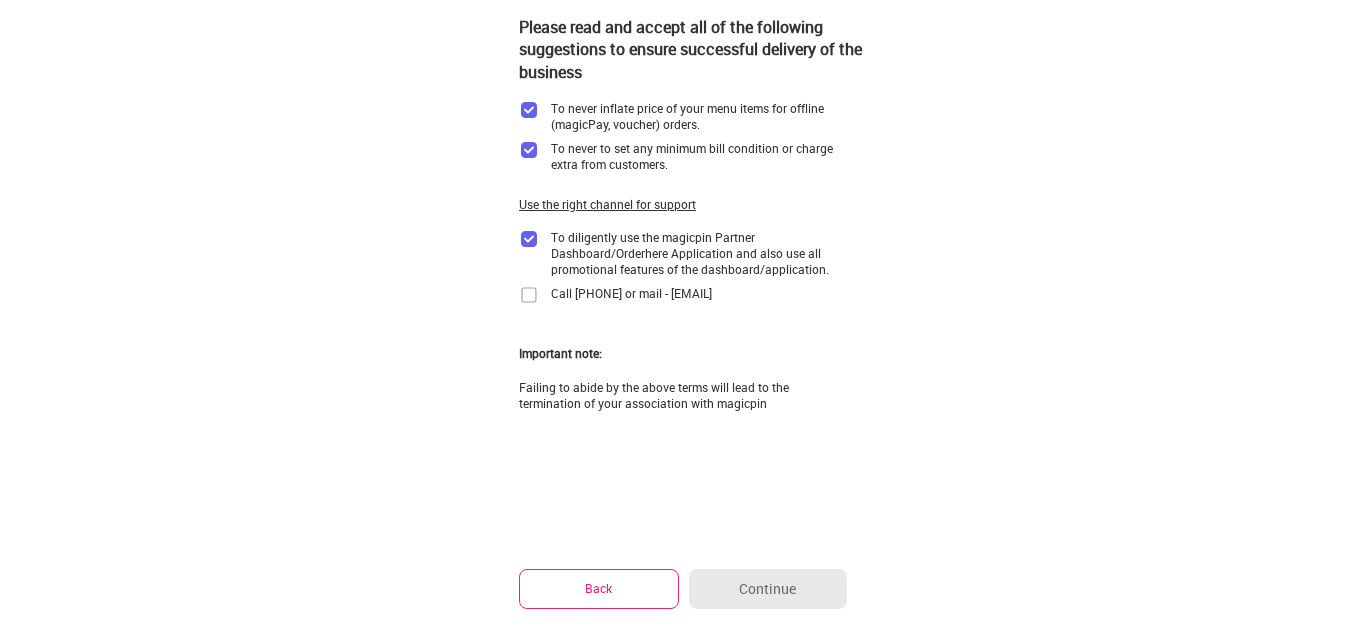 click at bounding box center (529, 295) 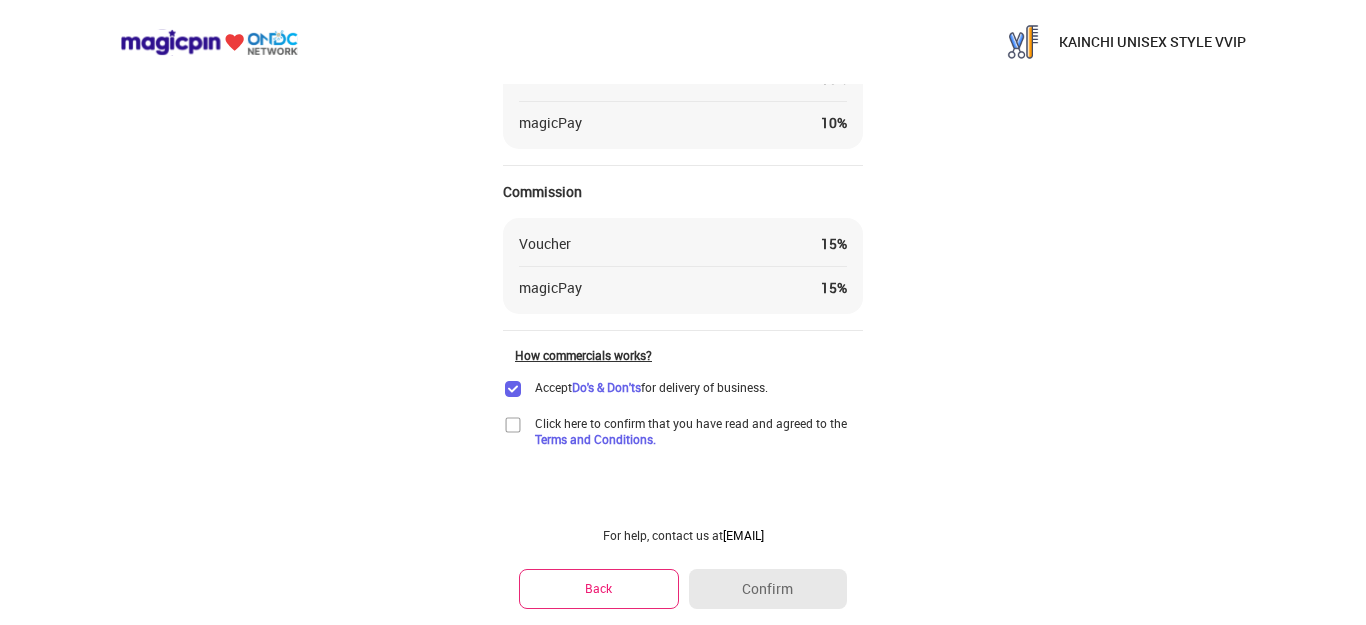 scroll, scrollTop: 158, scrollLeft: 0, axis: vertical 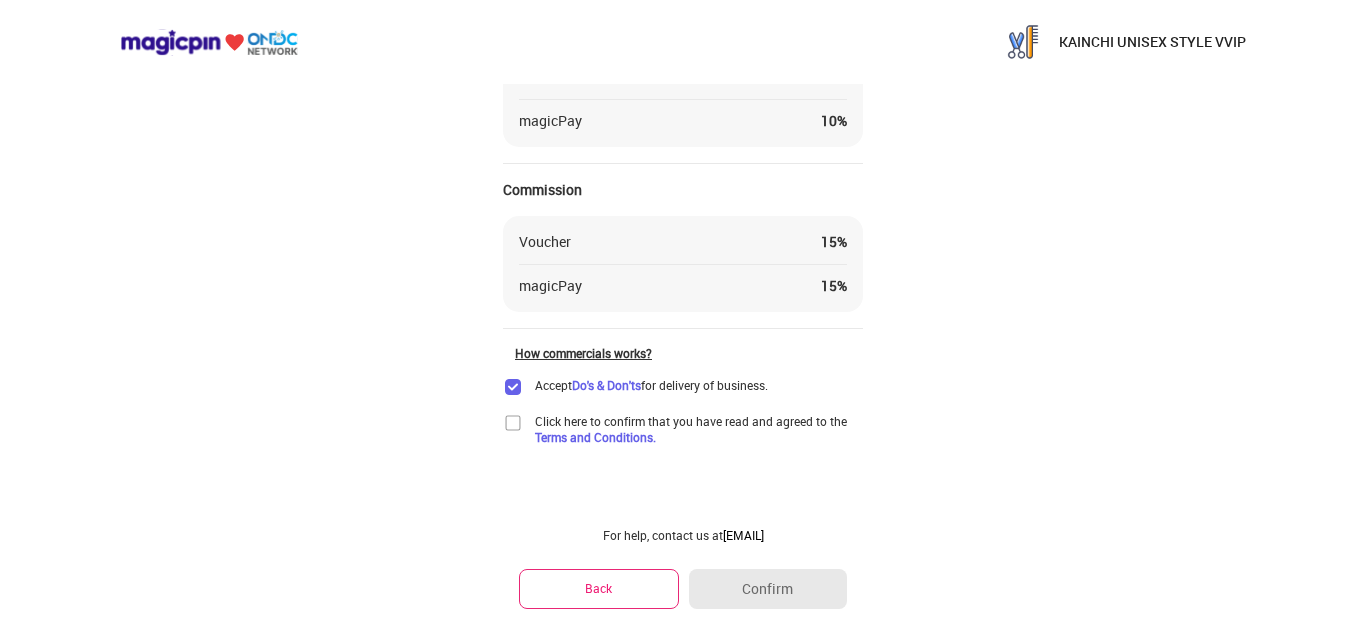 click at bounding box center (513, 423) 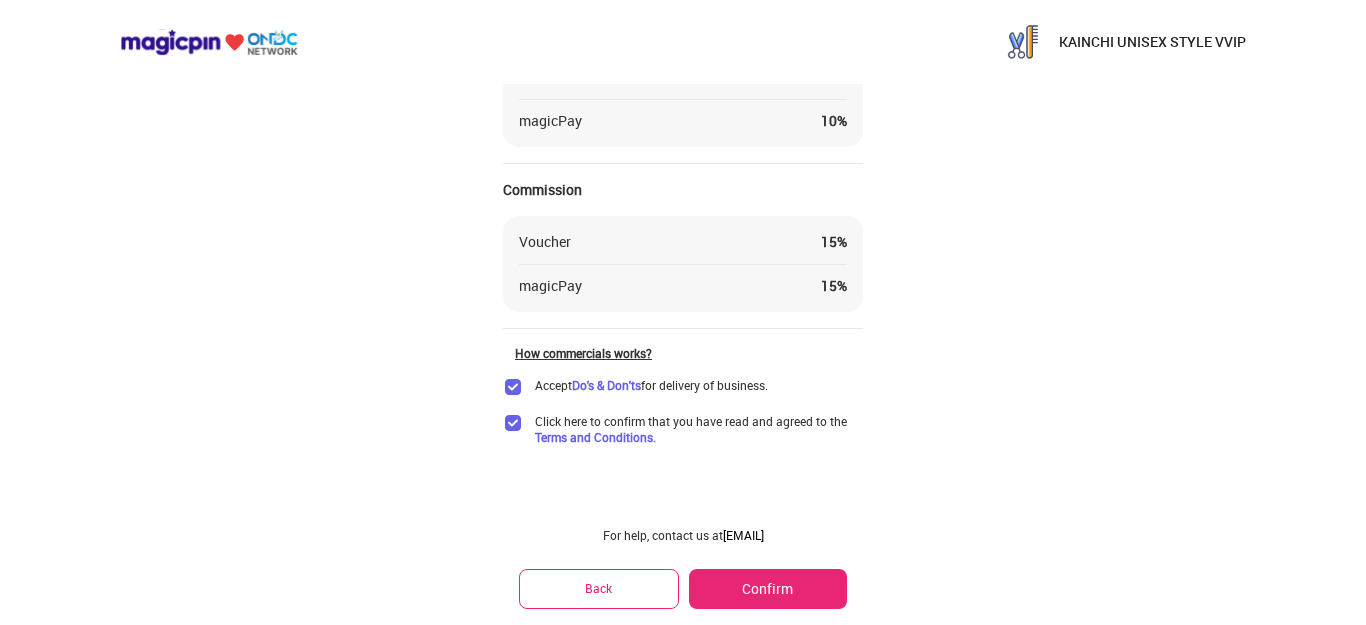 click on "Confirm" at bounding box center (768, 589) 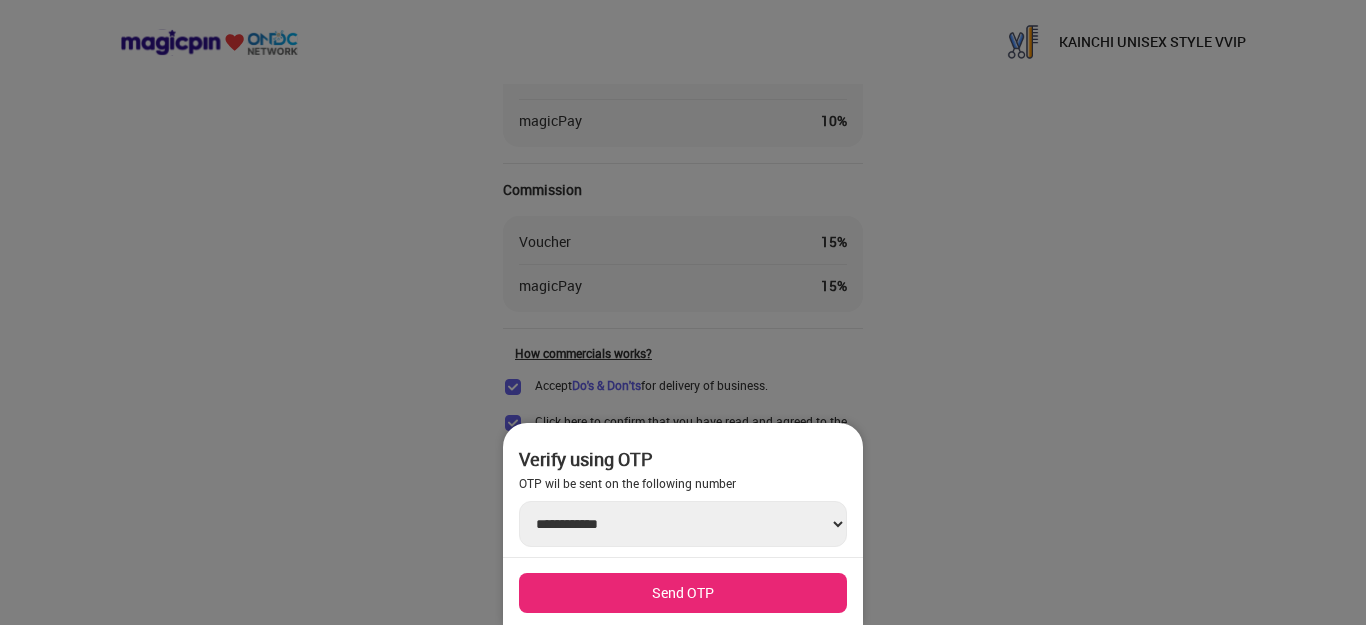 click on "**********" at bounding box center [683, 524] 